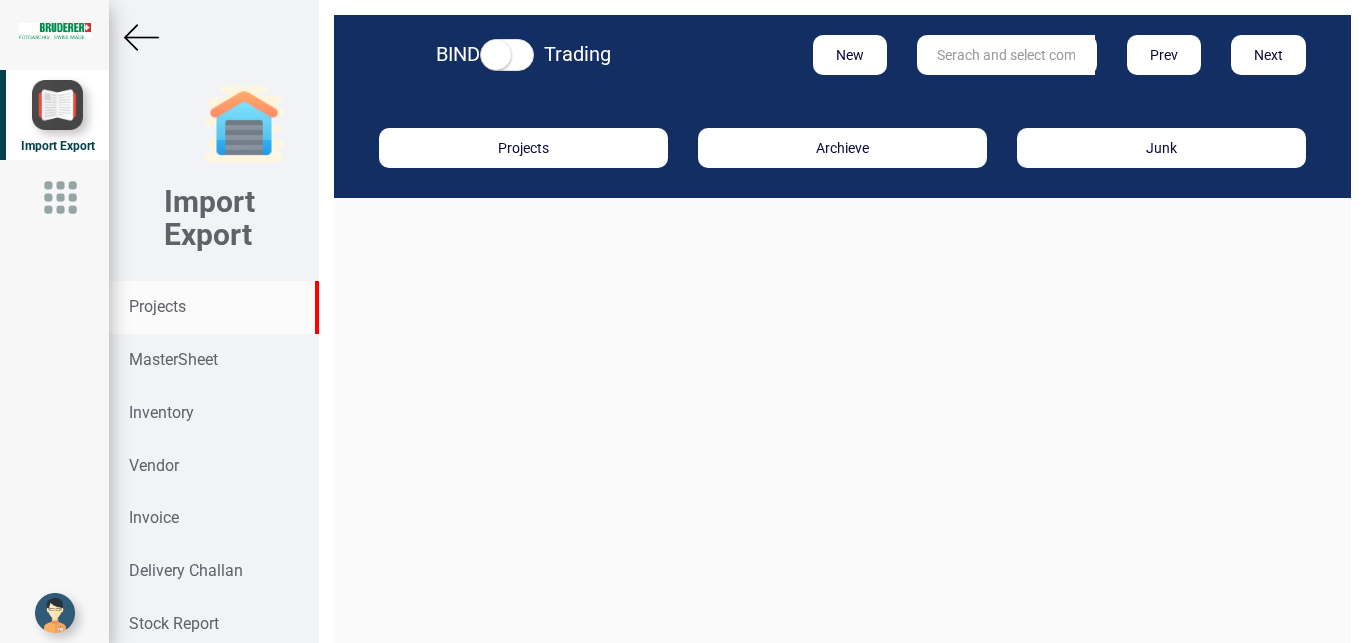 scroll, scrollTop: 0, scrollLeft: 0, axis: both 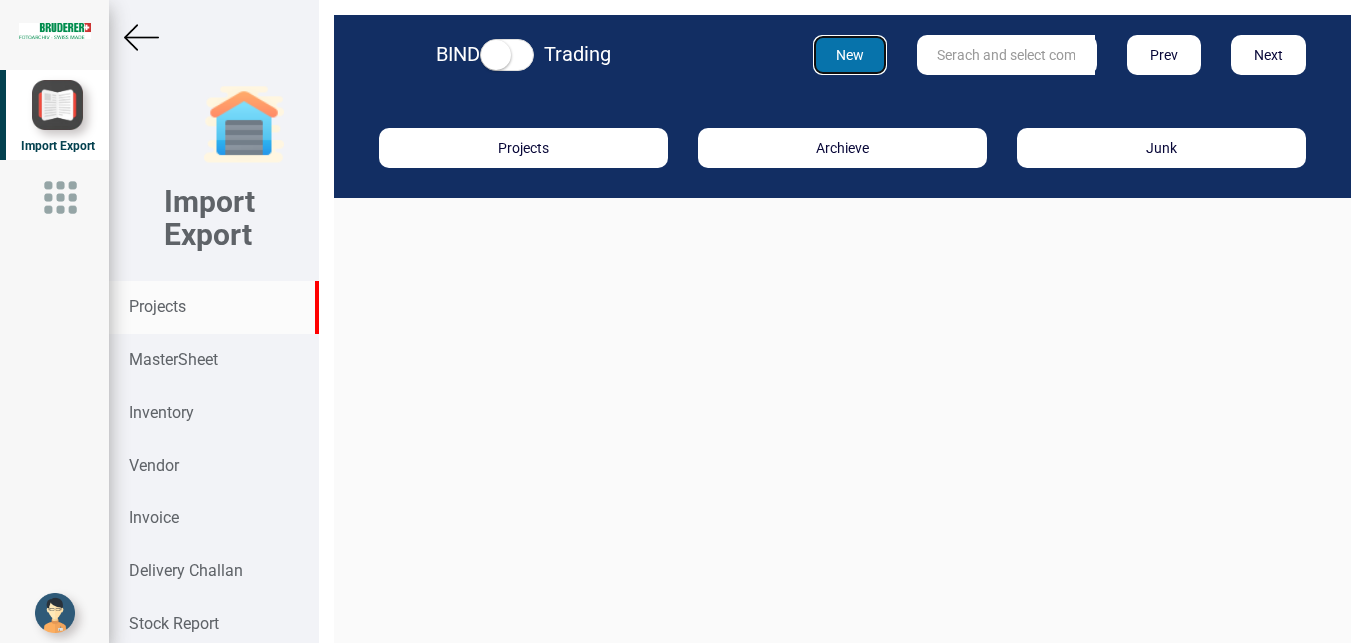 click on "New" at bounding box center [850, 55] 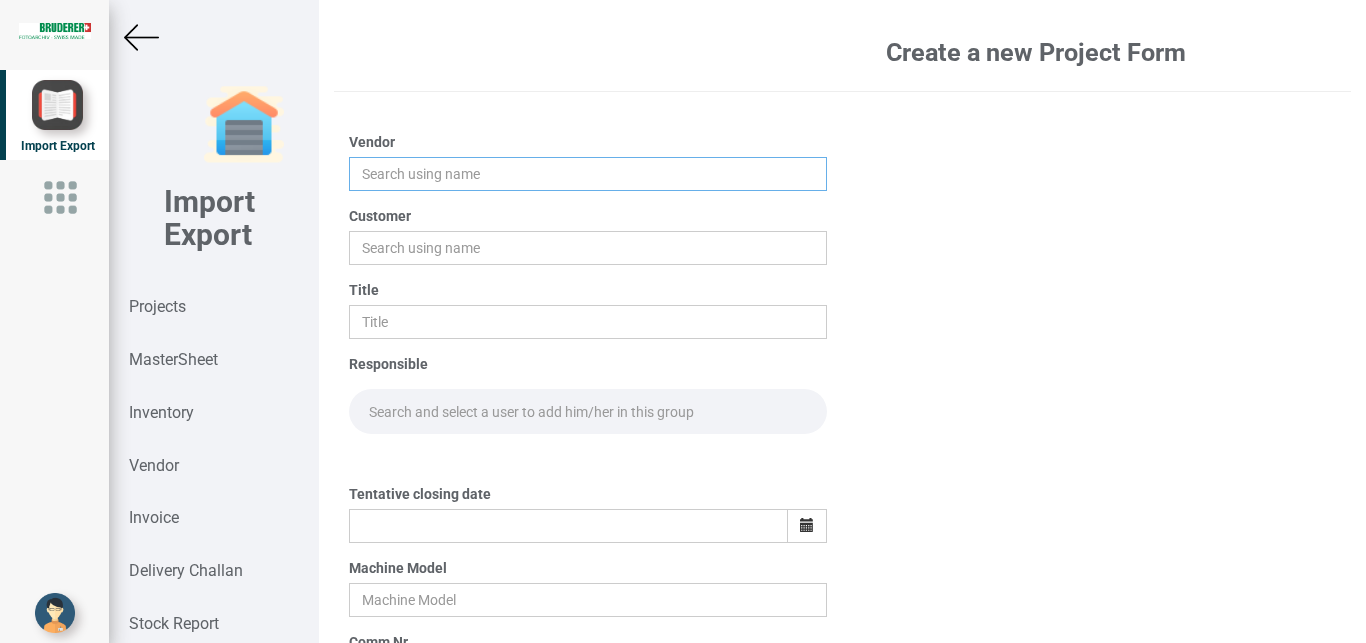 click at bounding box center (588, 174) 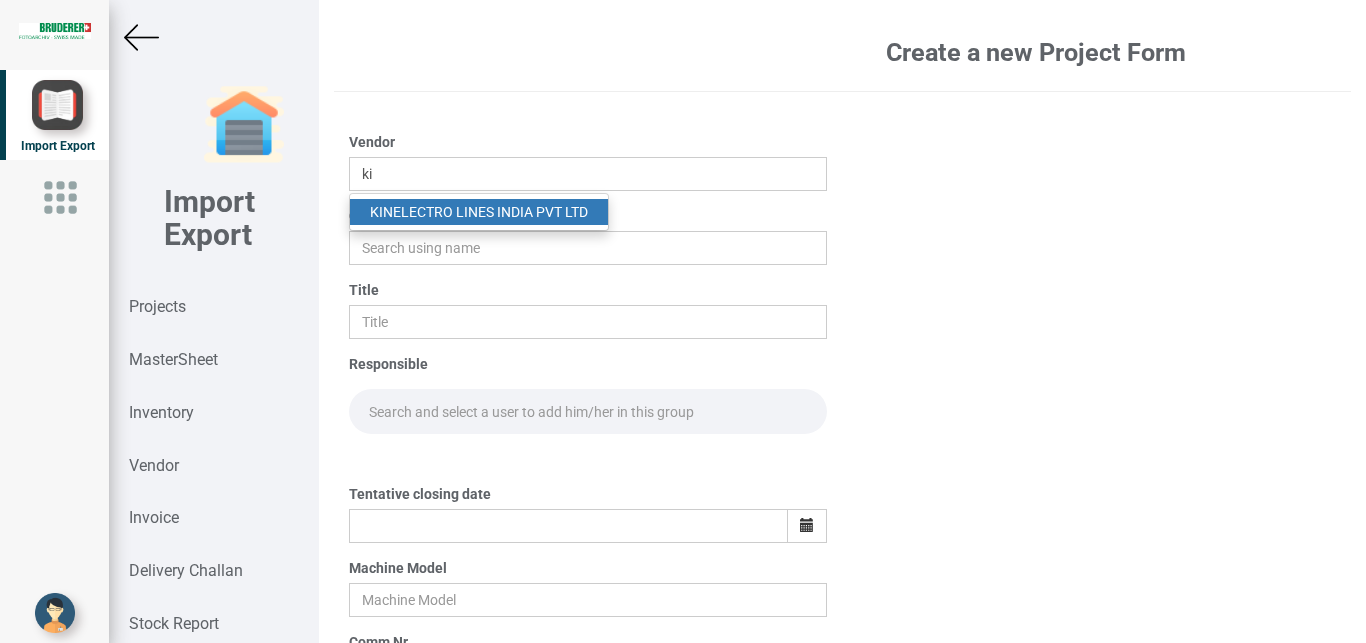click on "KI NELECTRO LINES  INDIA PVT LTD" at bounding box center [479, 212] 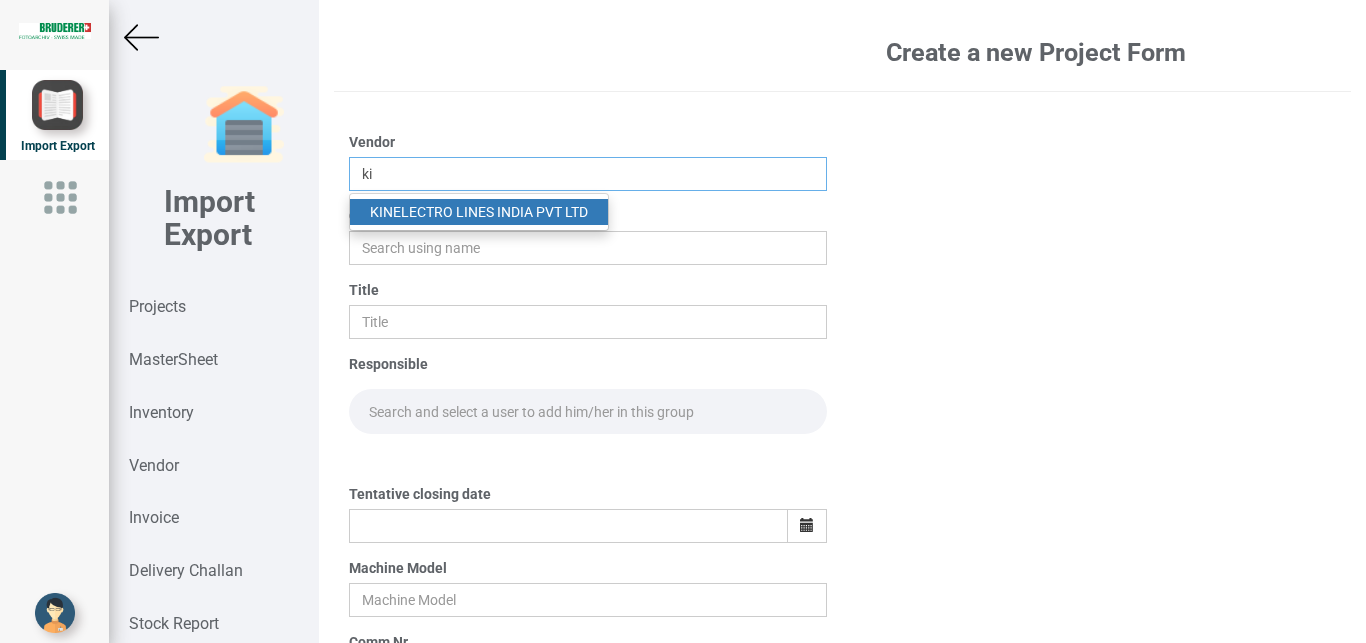 type on "KINELECTRO LINES  INDIA PVT LTD" 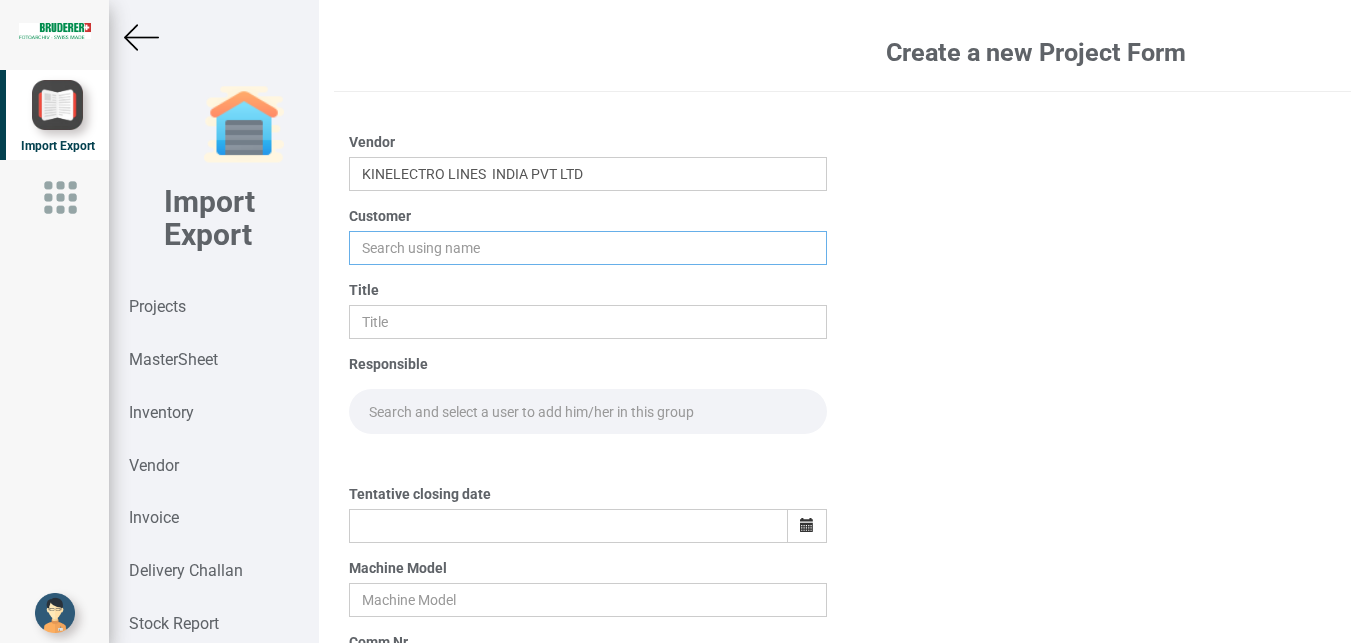 click at bounding box center [588, 248] 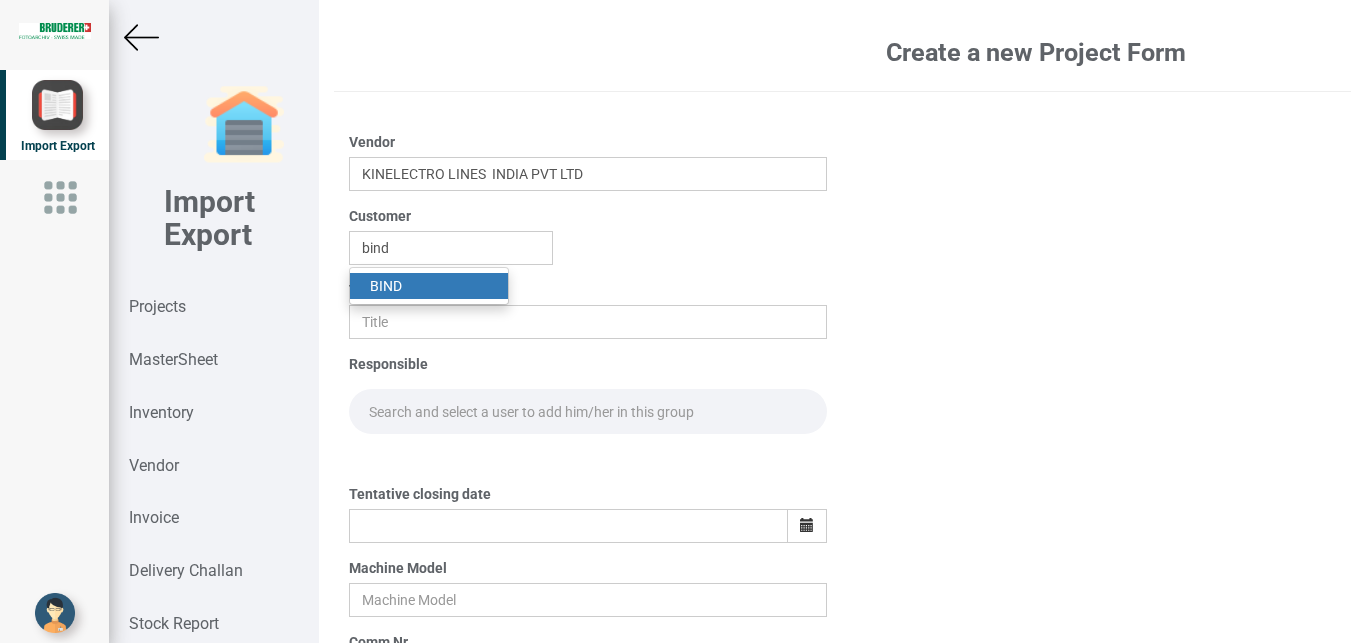 click on "BIND" at bounding box center [429, 286] 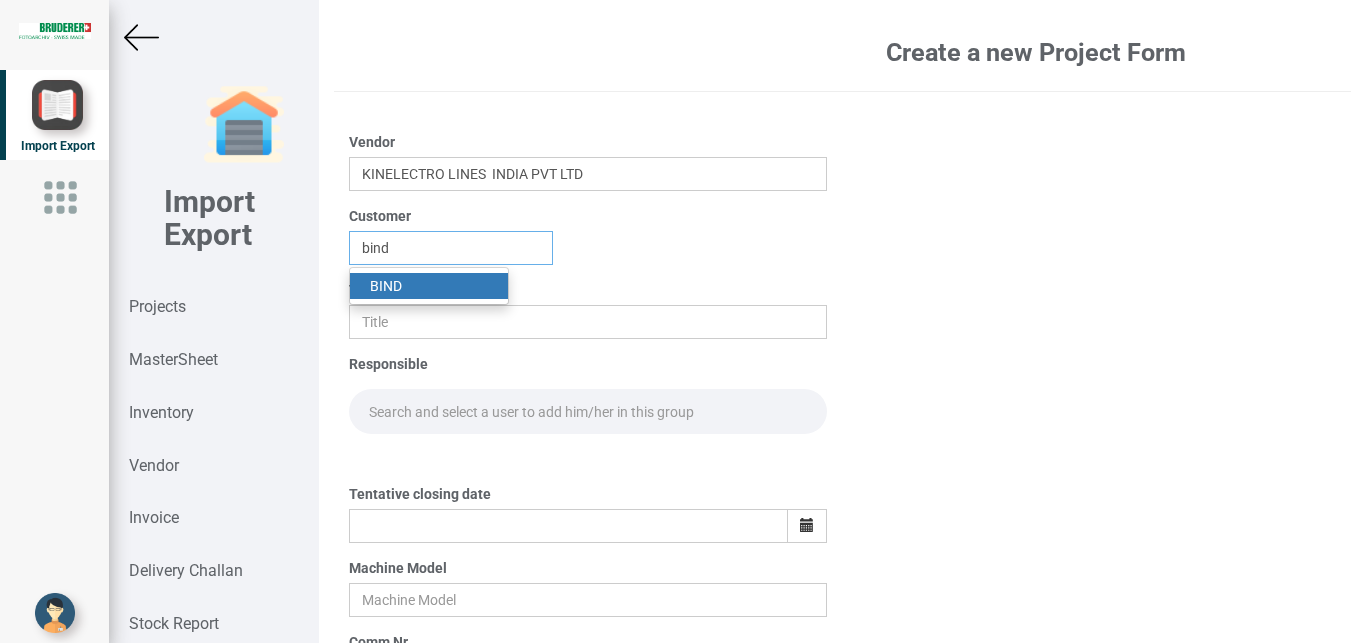 type on "BIND" 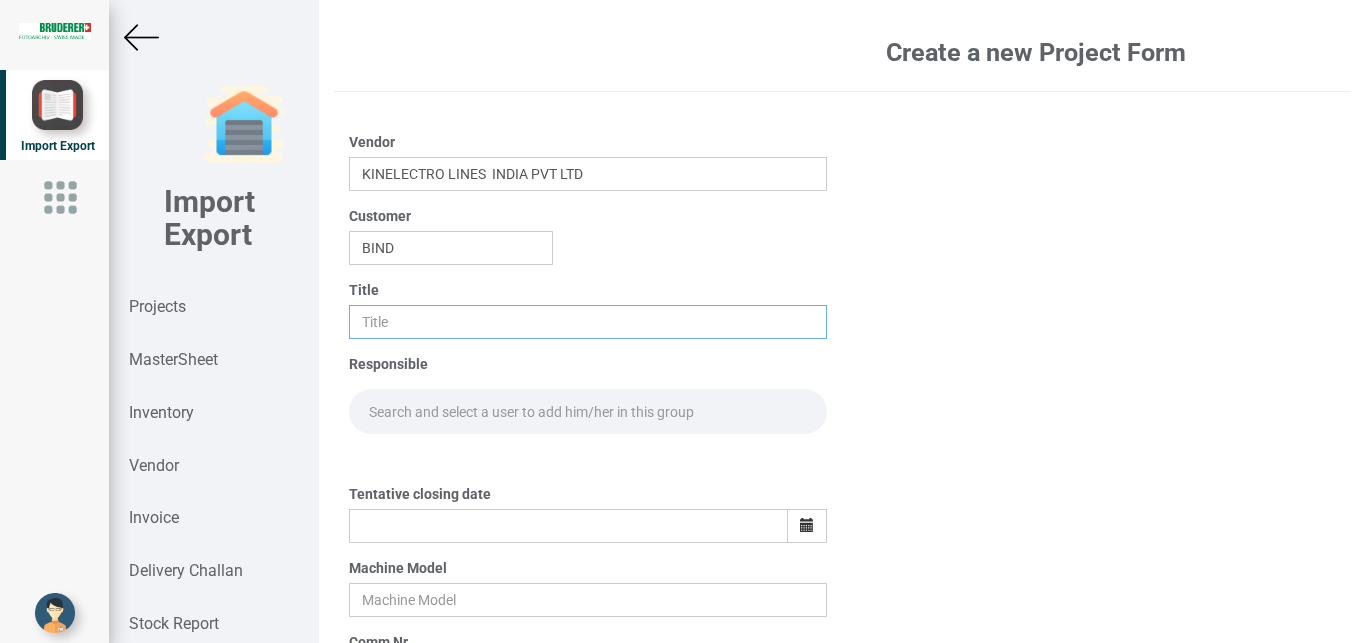 click at bounding box center (588, 322) 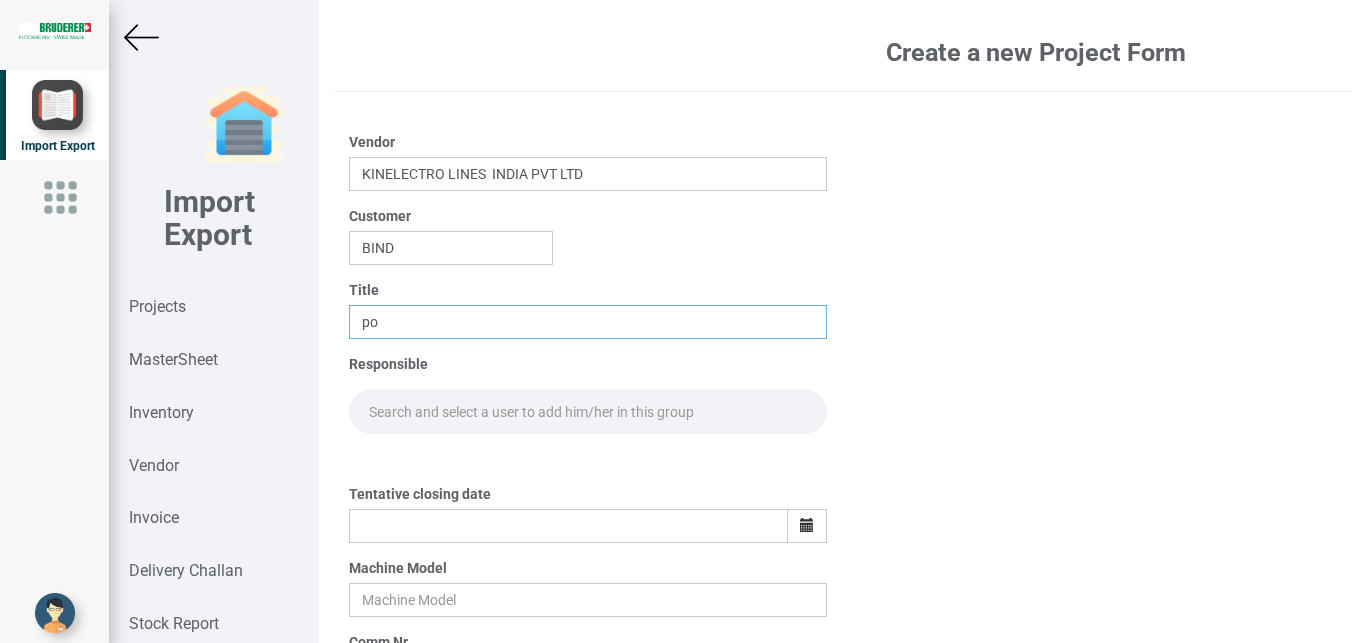 type on "p" 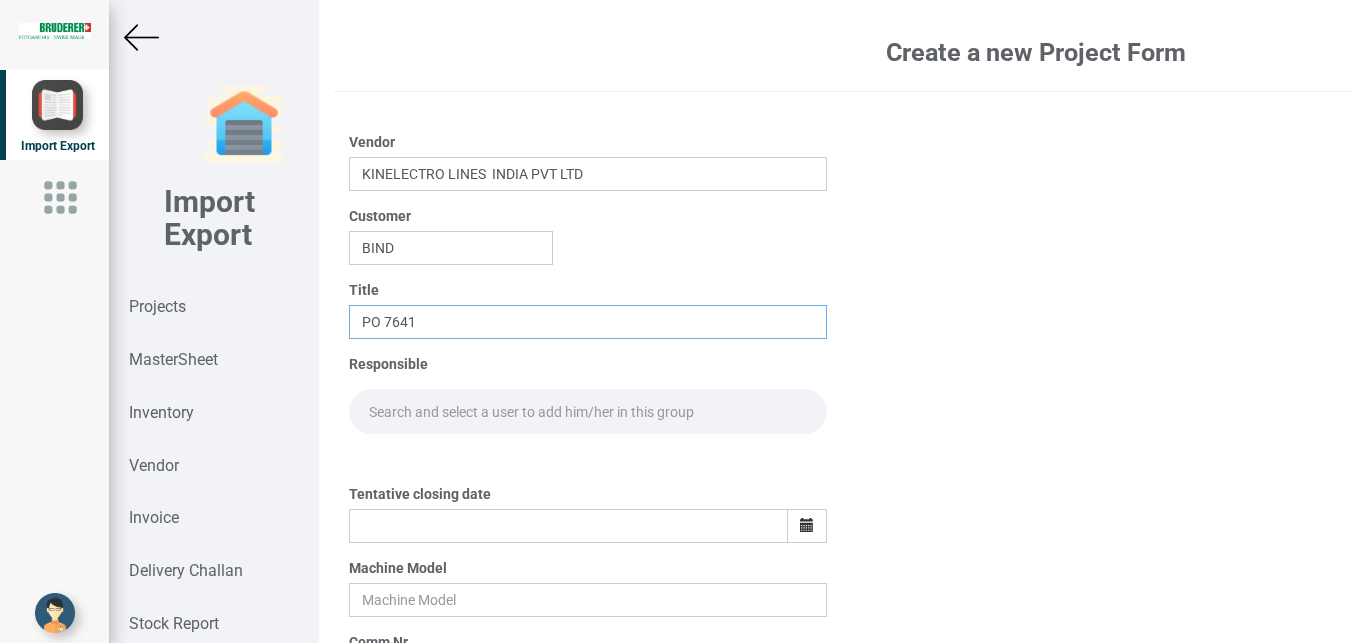 type on "PO 7641" 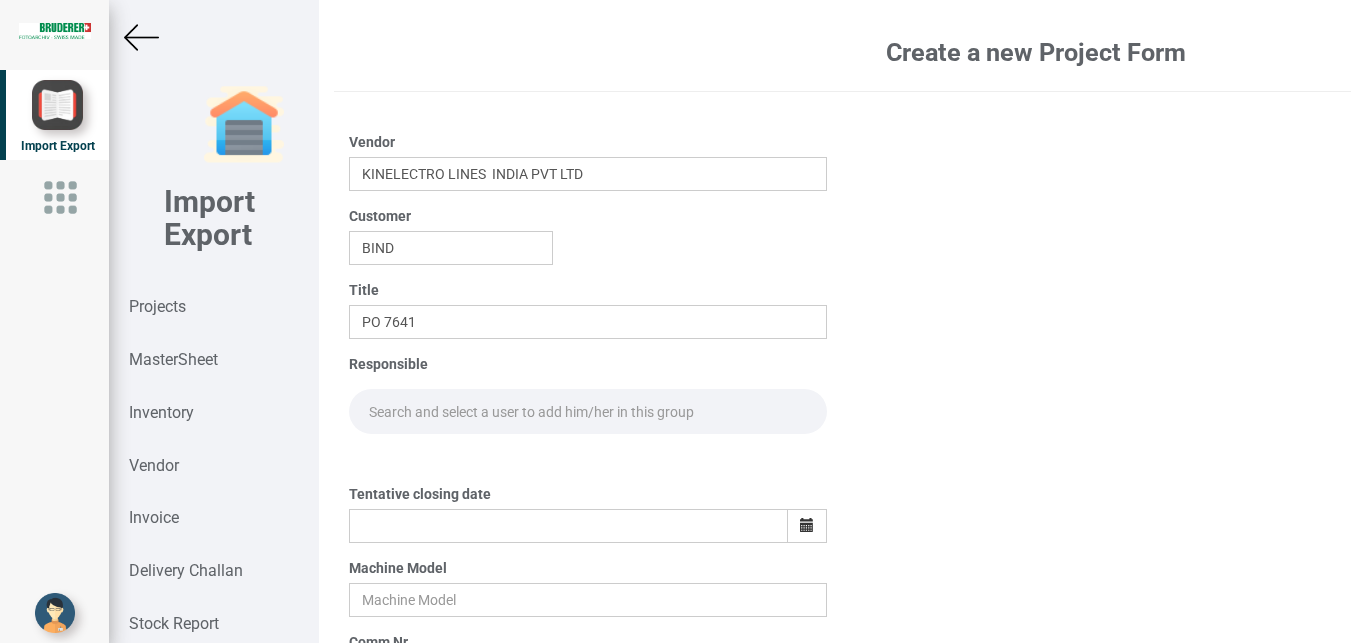 click at bounding box center [588, 411] 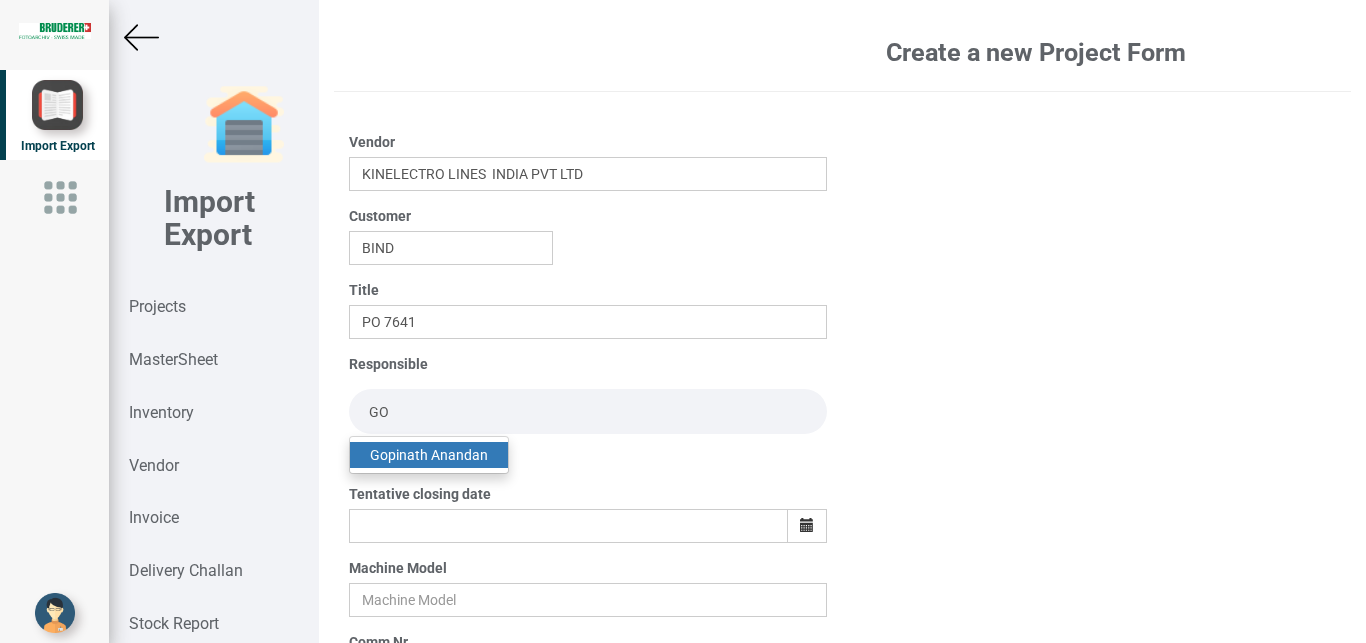 type on "GO" 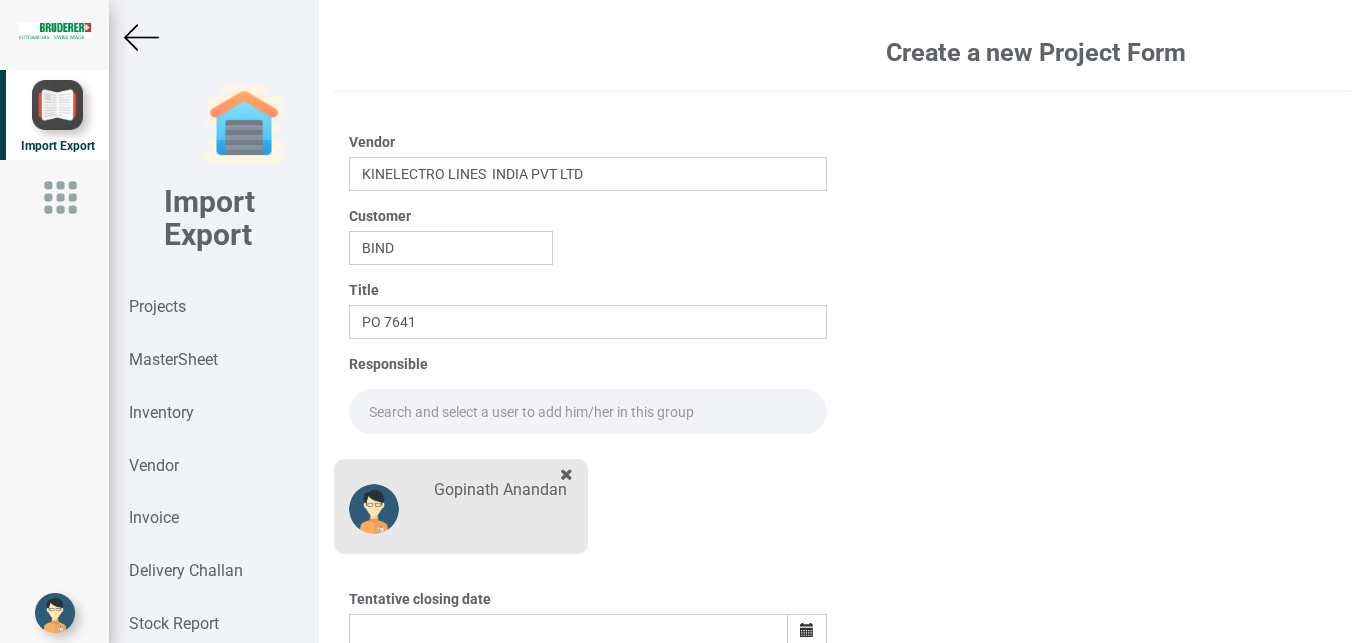 click at bounding box center (588, 411) 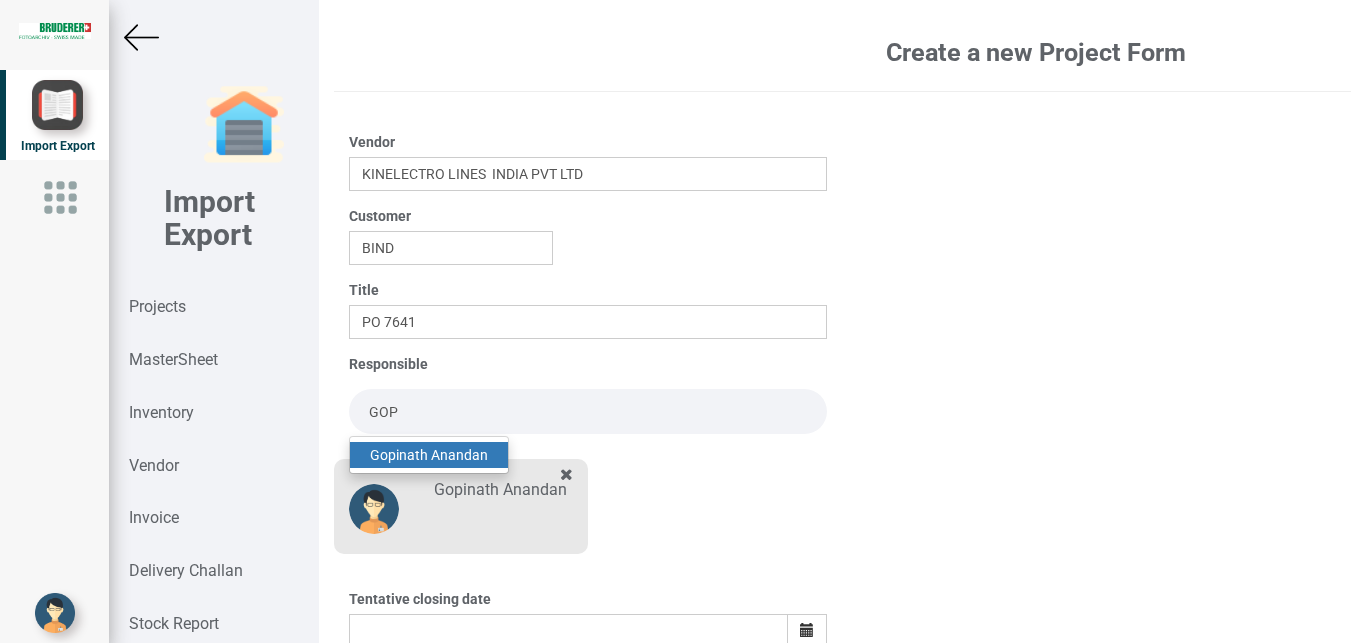 click on "Gop inath Anandan" at bounding box center [429, 455] 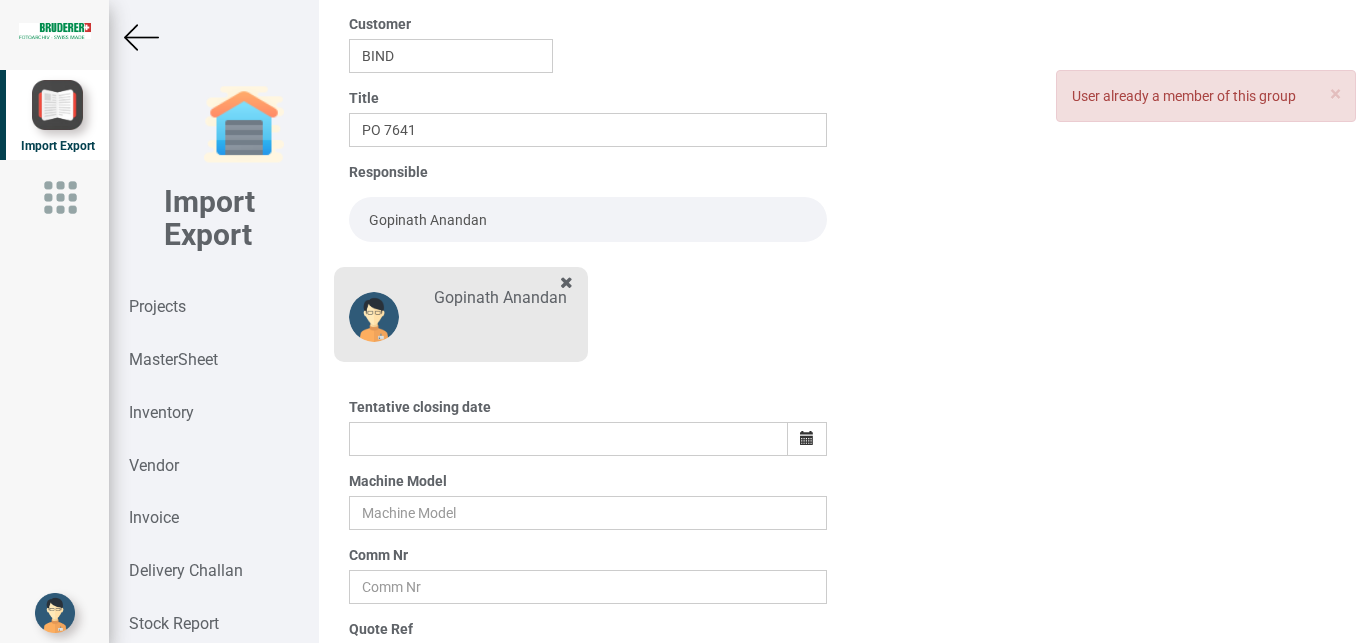 scroll, scrollTop: 197, scrollLeft: 0, axis: vertical 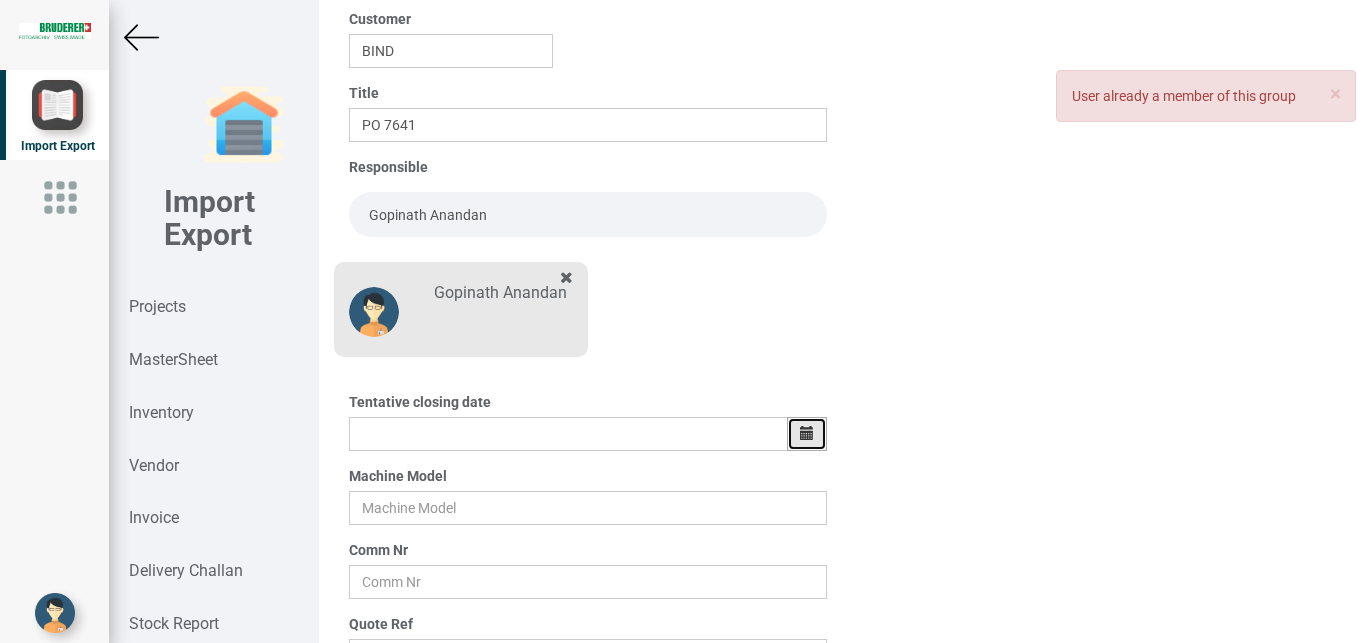 click at bounding box center [807, 433] 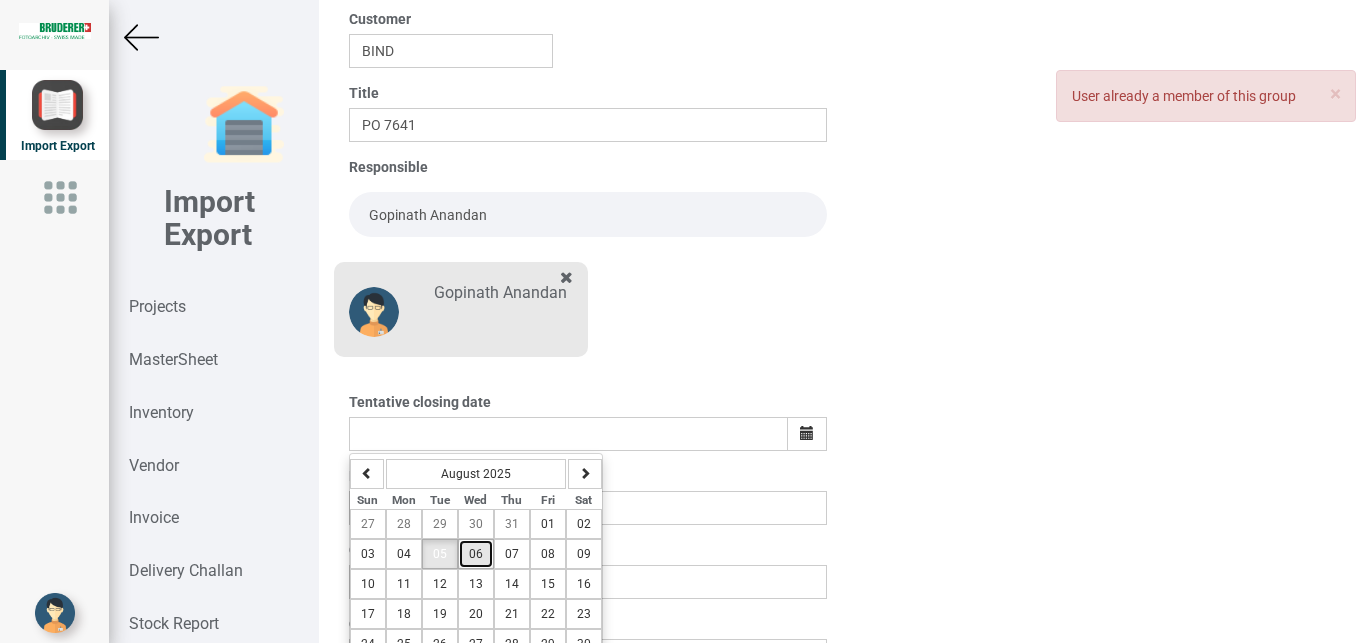 click on "06" at bounding box center [476, 554] 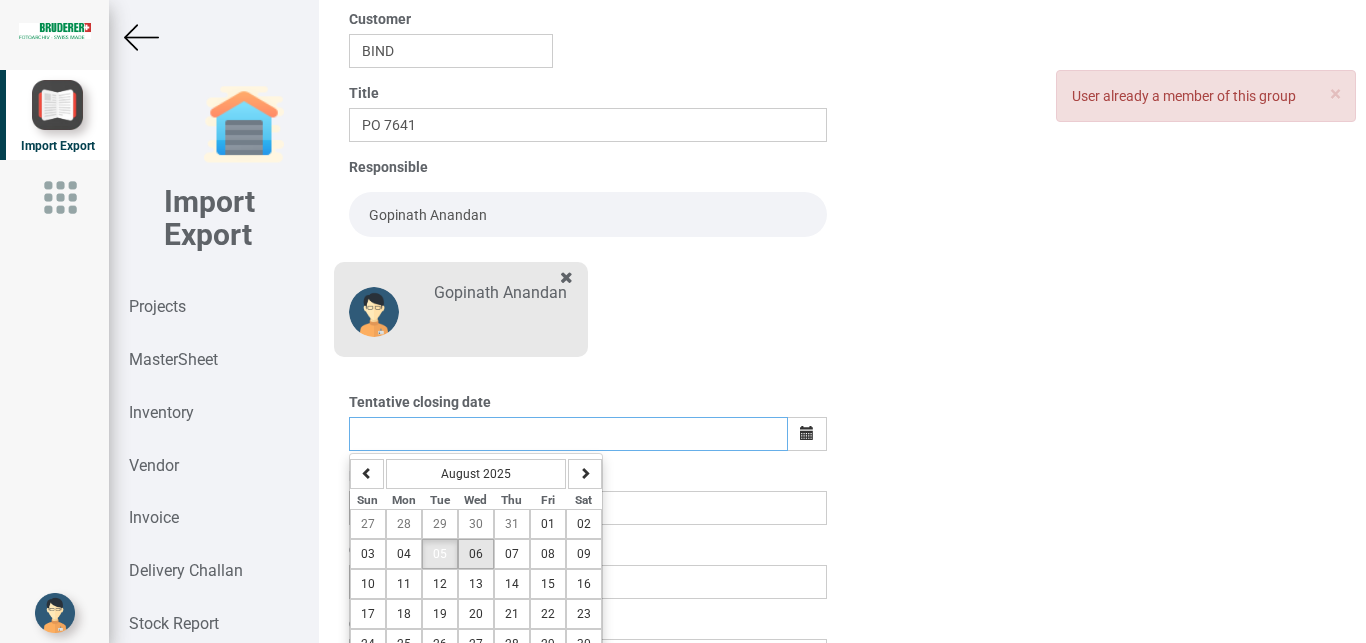 type on "06-August-2025" 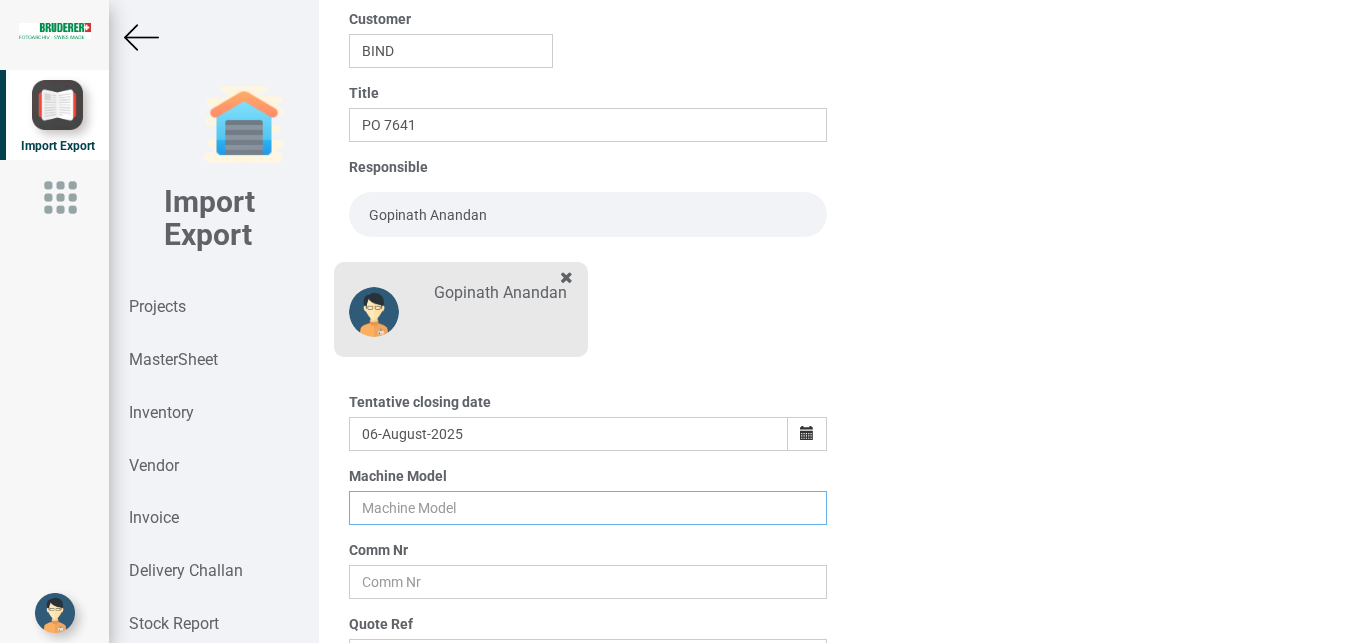 click at bounding box center (588, 508) 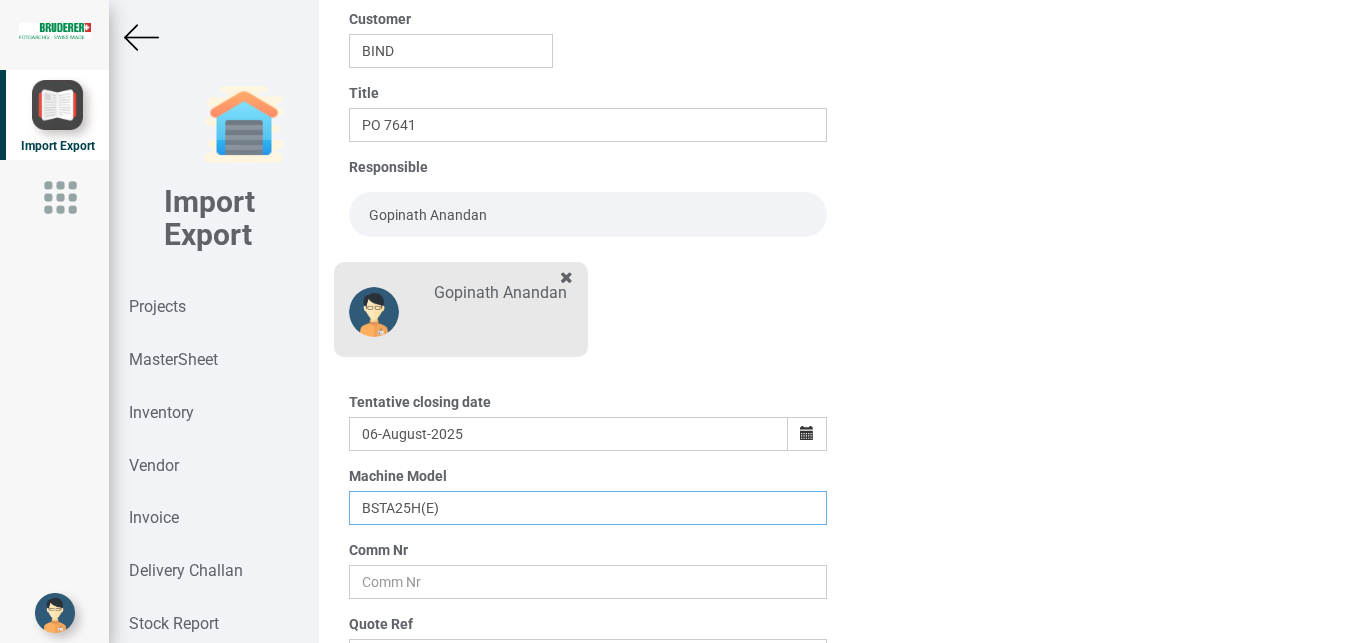 type on "BSTA25H(E)" 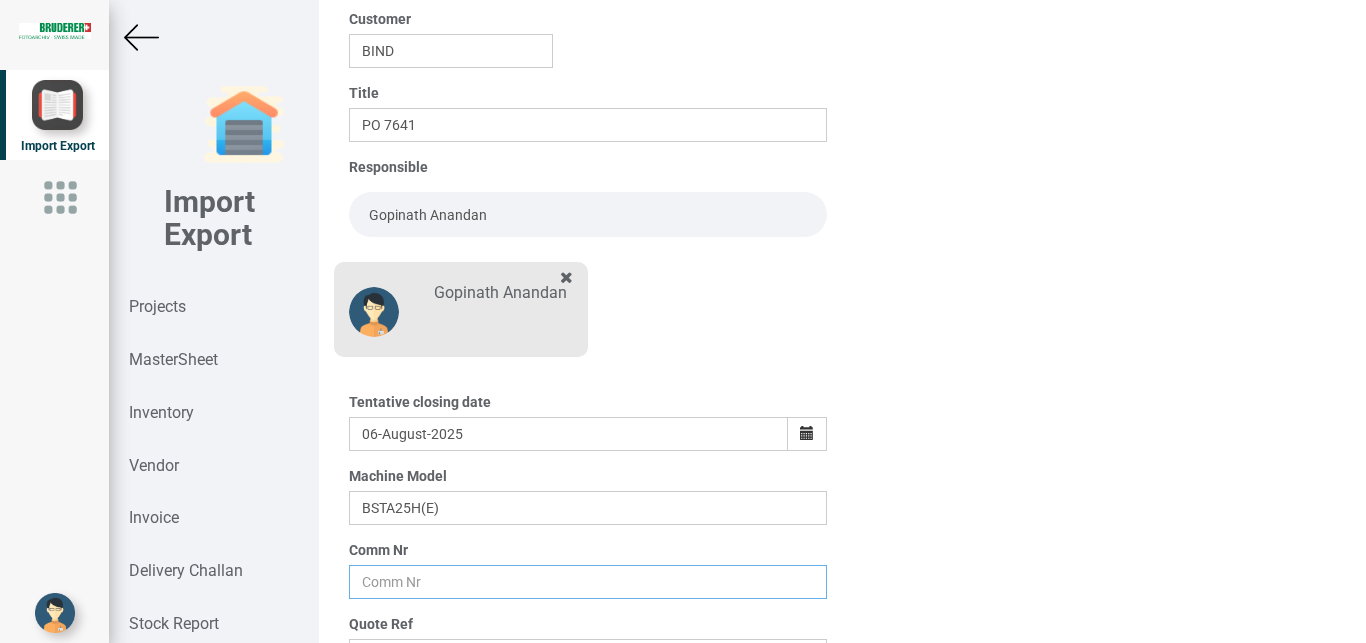 click at bounding box center [588, 582] 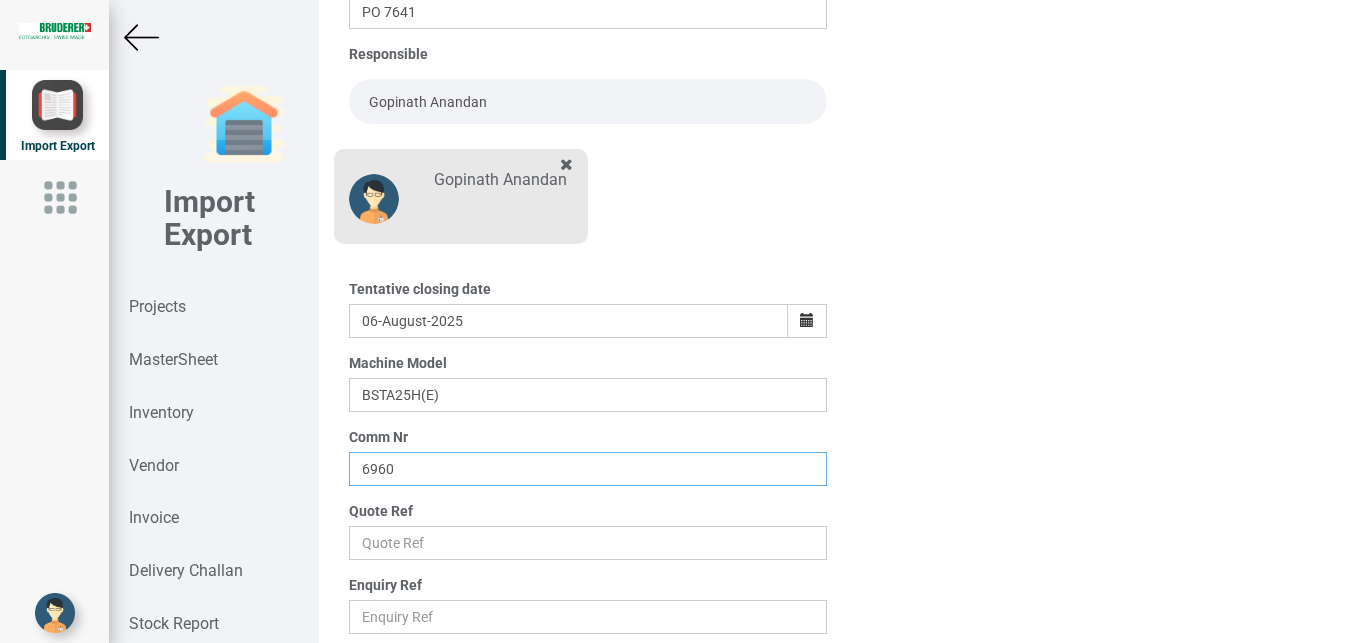 scroll, scrollTop: 308, scrollLeft: 0, axis: vertical 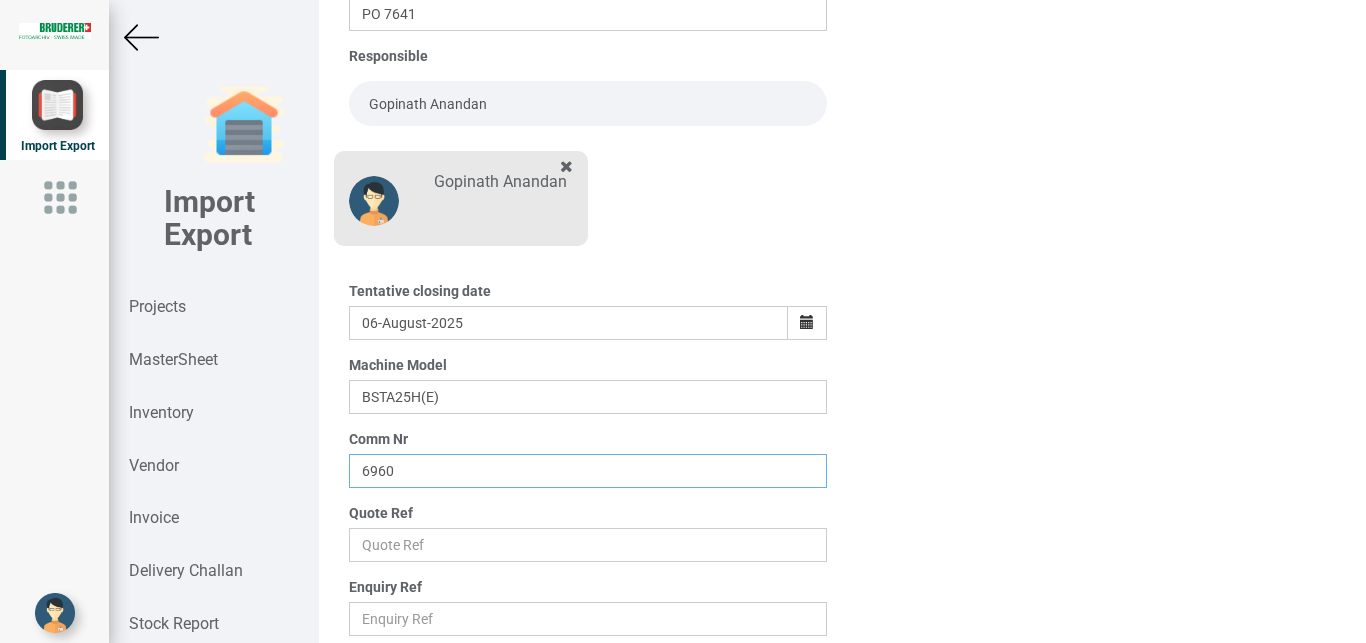type on "6960" 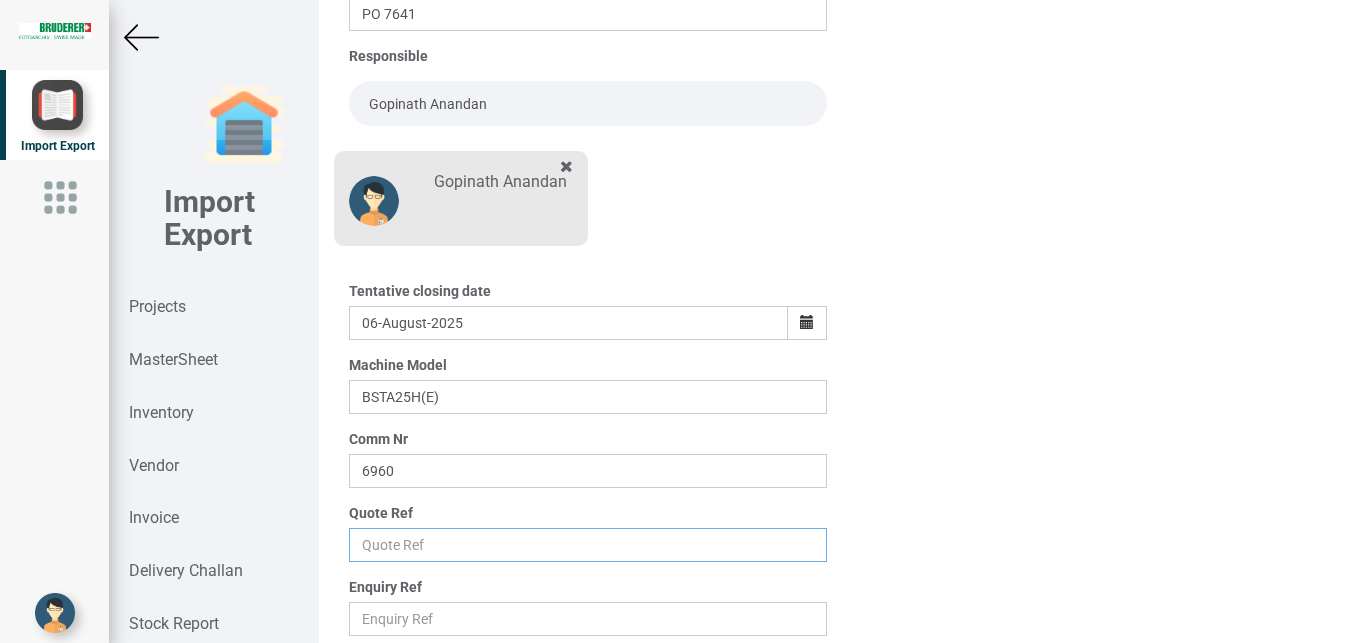 click at bounding box center [588, 545] 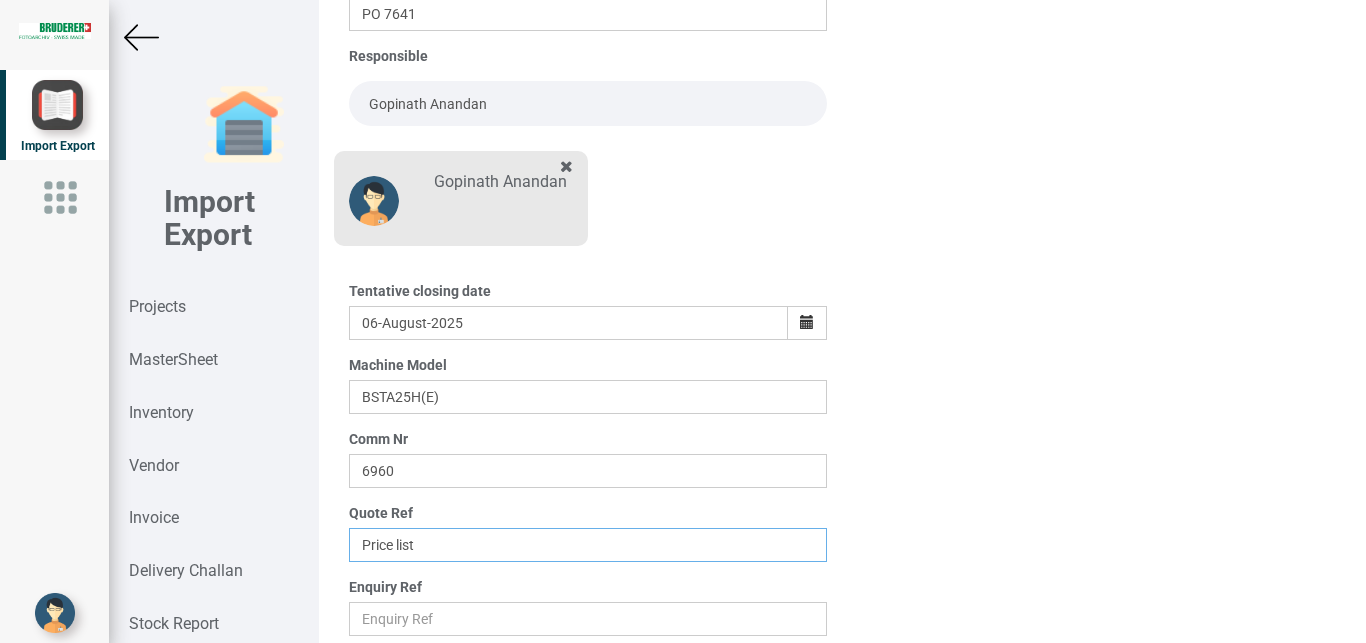 scroll, scrollTop: 350, scrollLeft: 0, axis: vertical 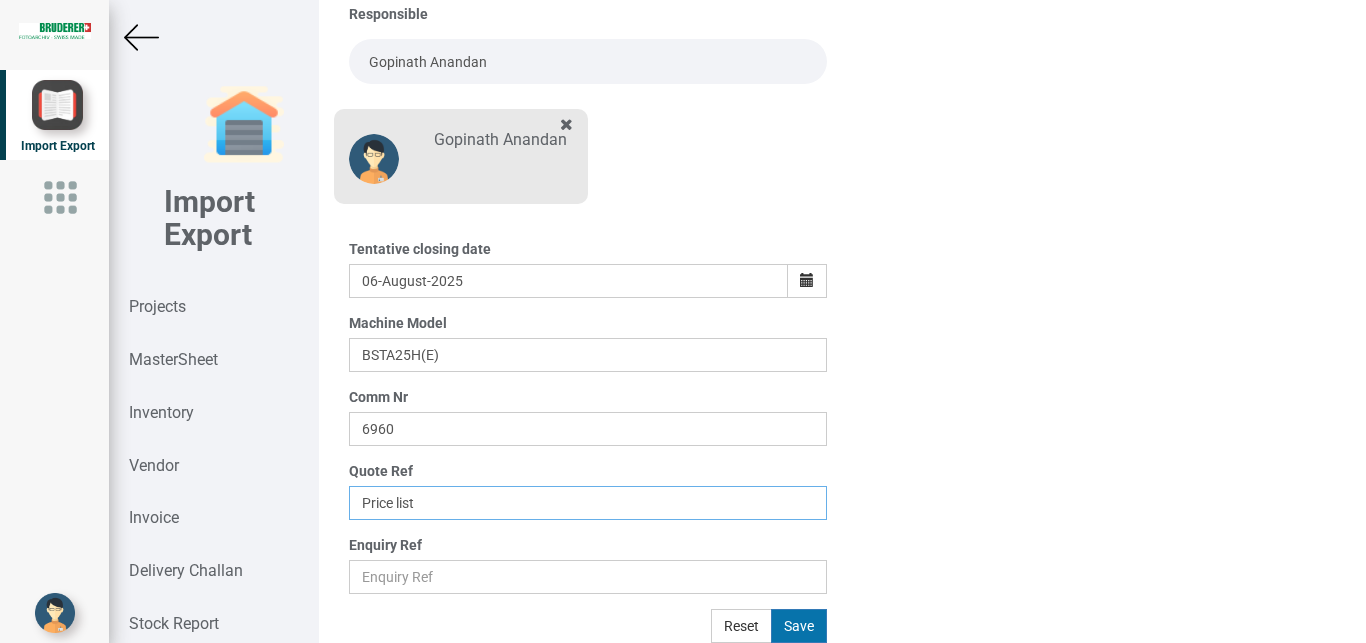 type on "Price list" 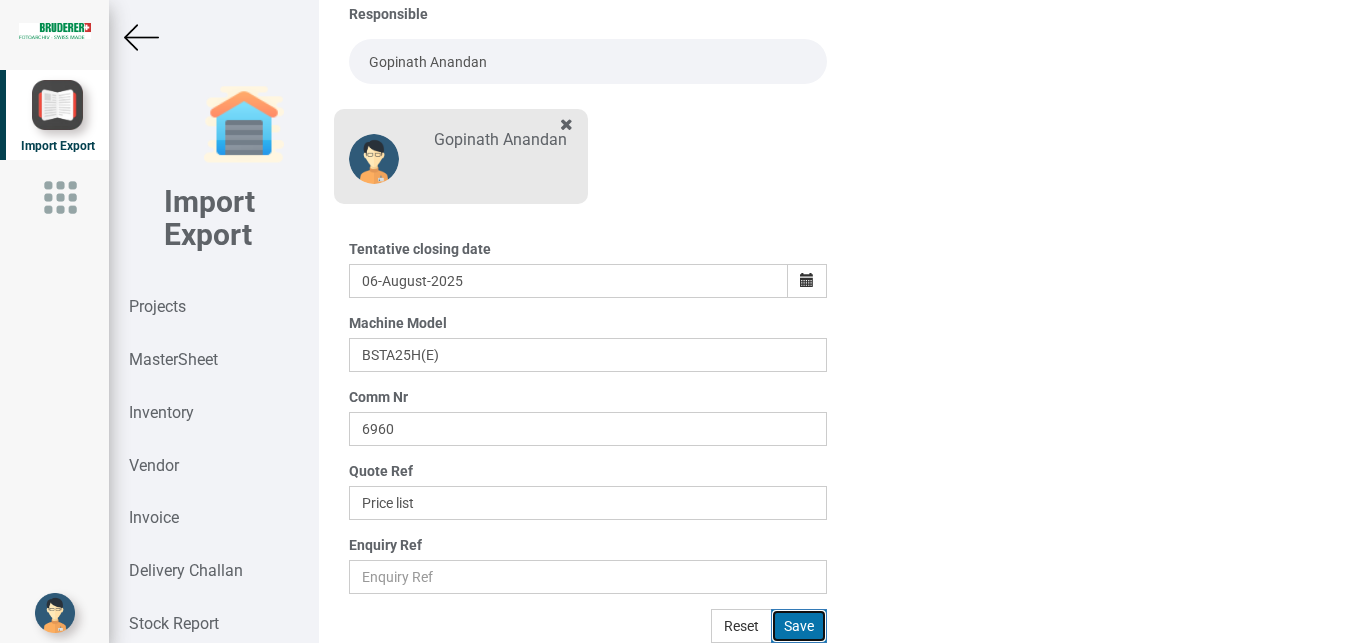 click on "Save" at bounding box center [799, 626] 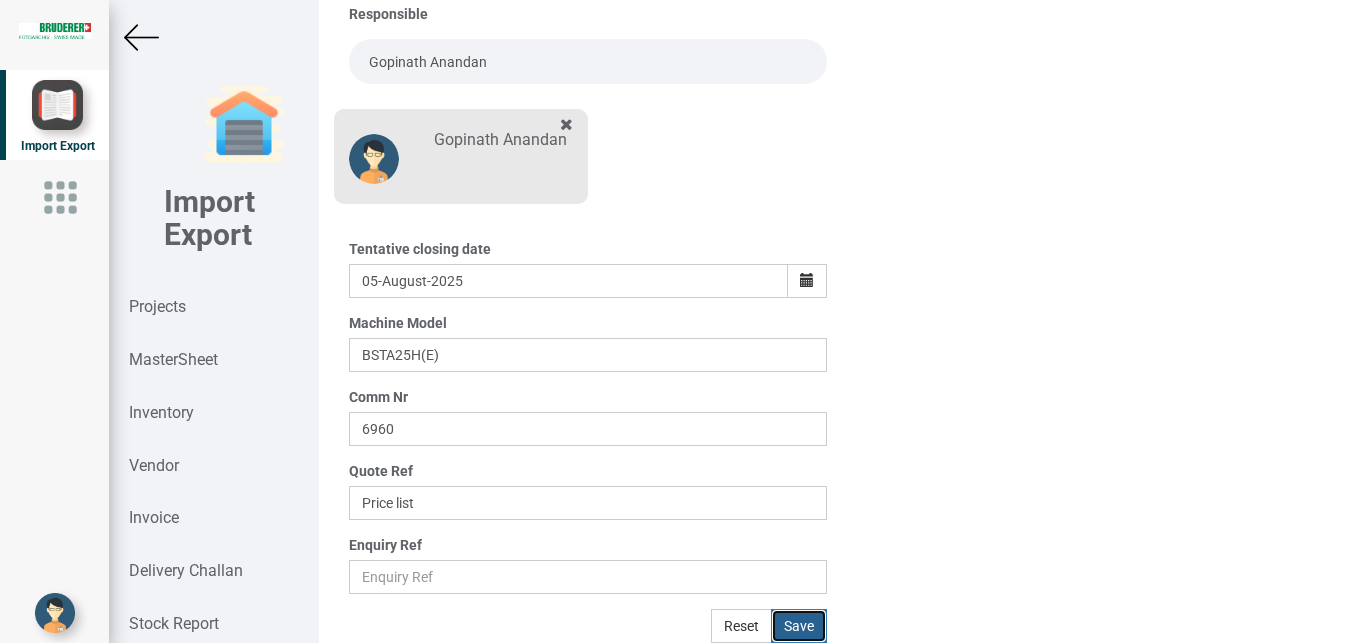 type 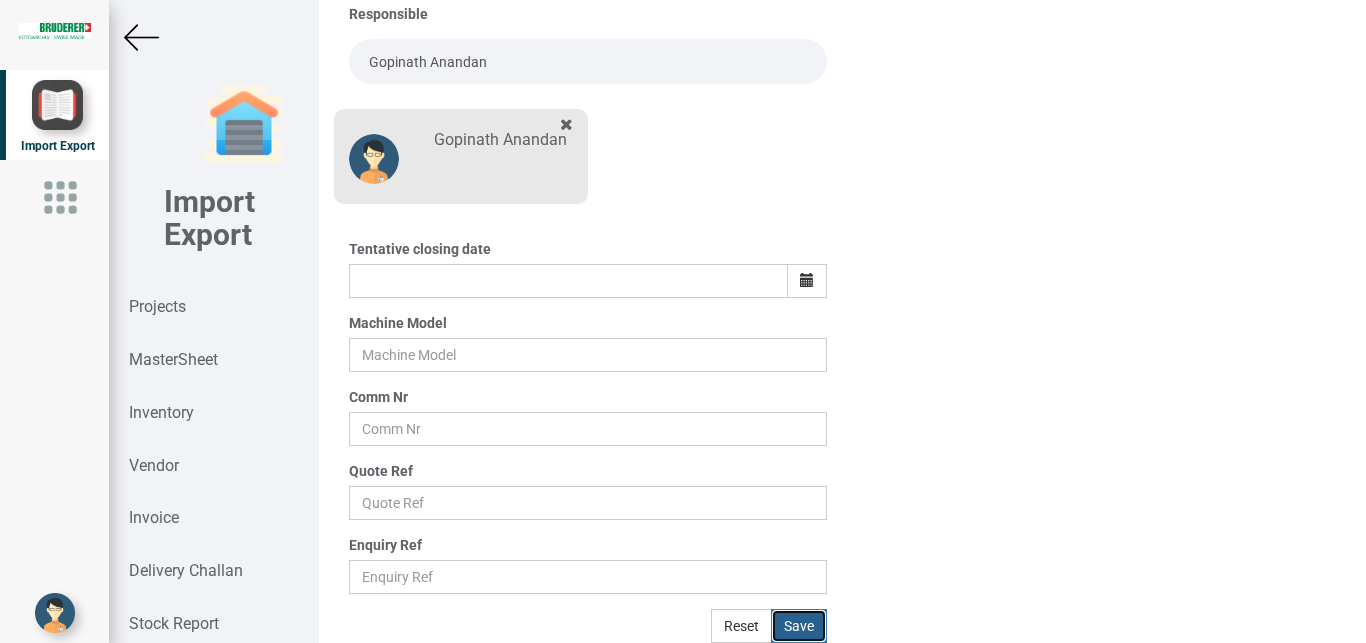 scroll, scrollTop: 245, scrollLeft: 0, axis: vertical 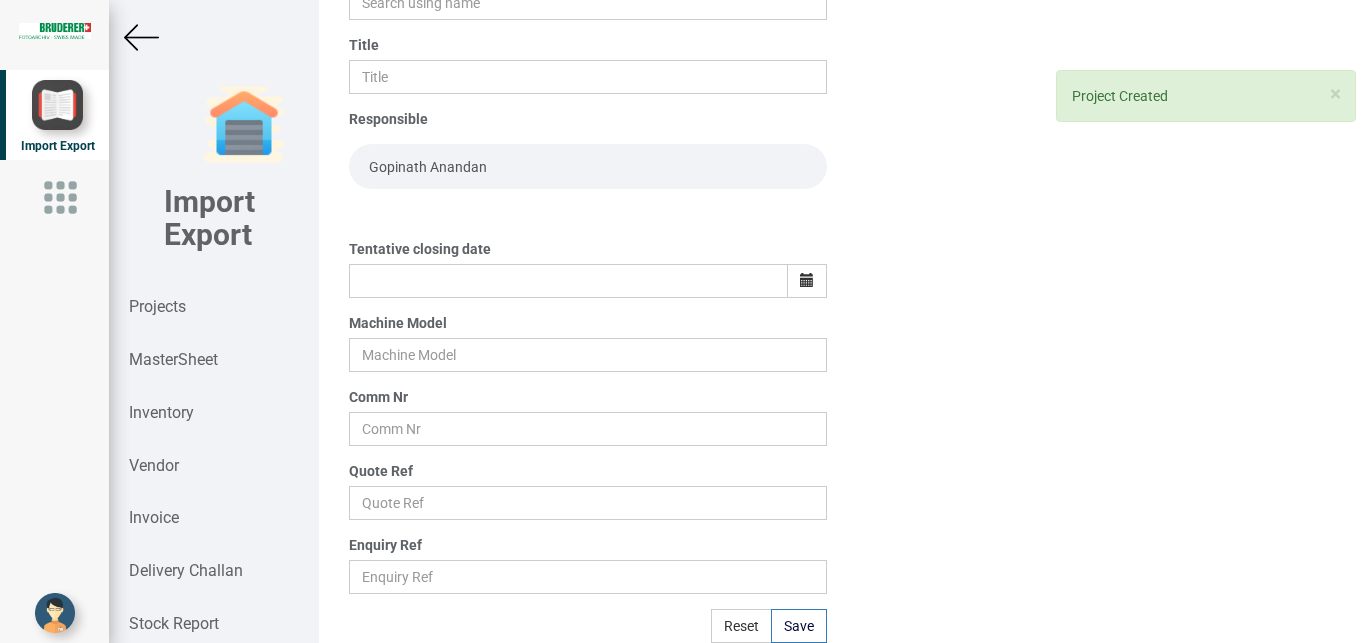 click at bounding box center (141, 37) 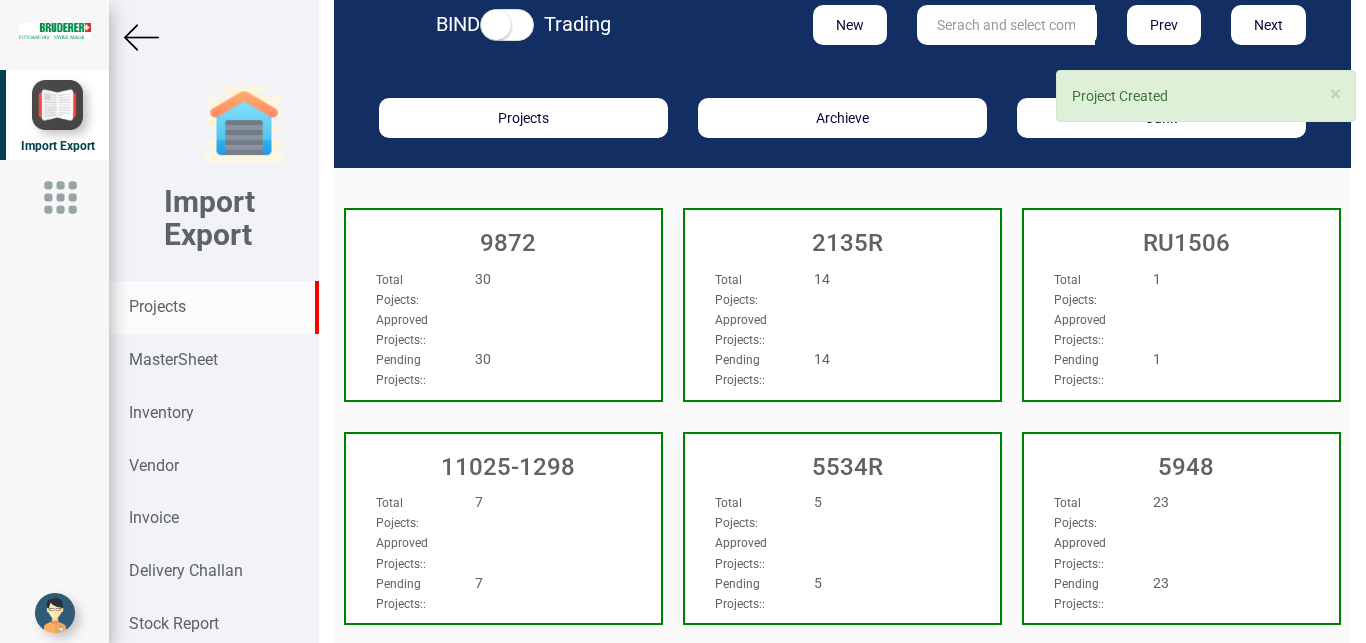 scroll, scrollTop: 0, scrollLeft: 0, axis: both 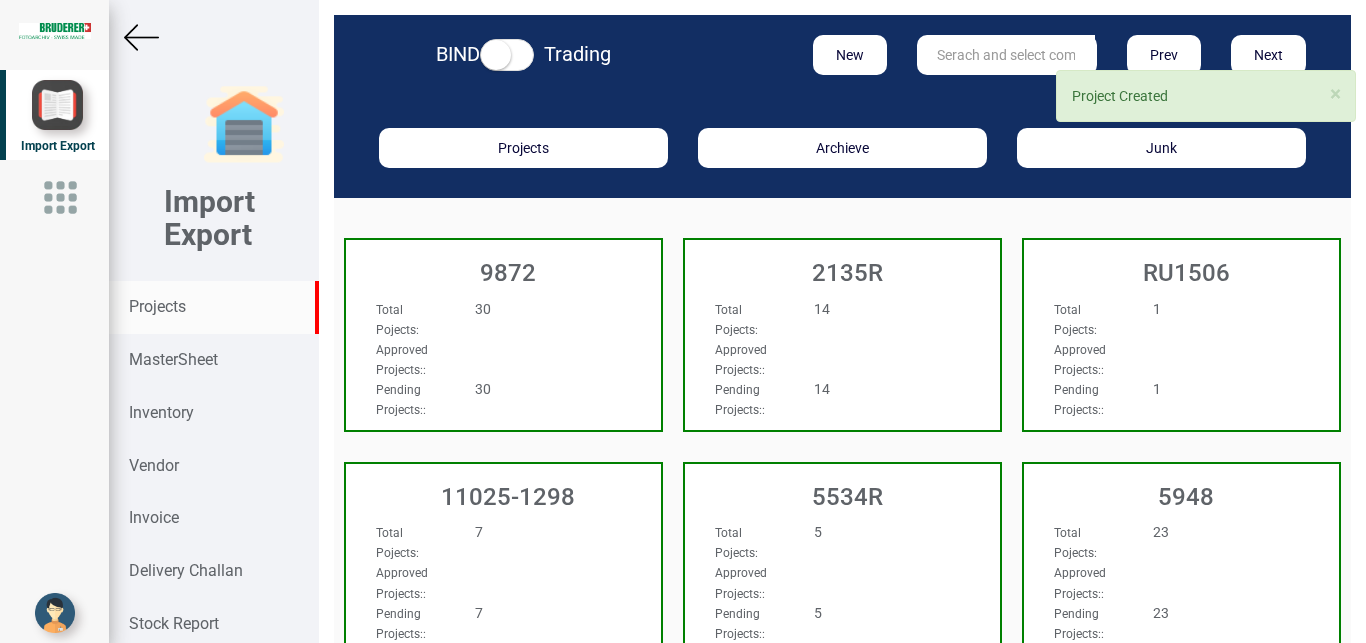 click at bounding box center (1006, 55) 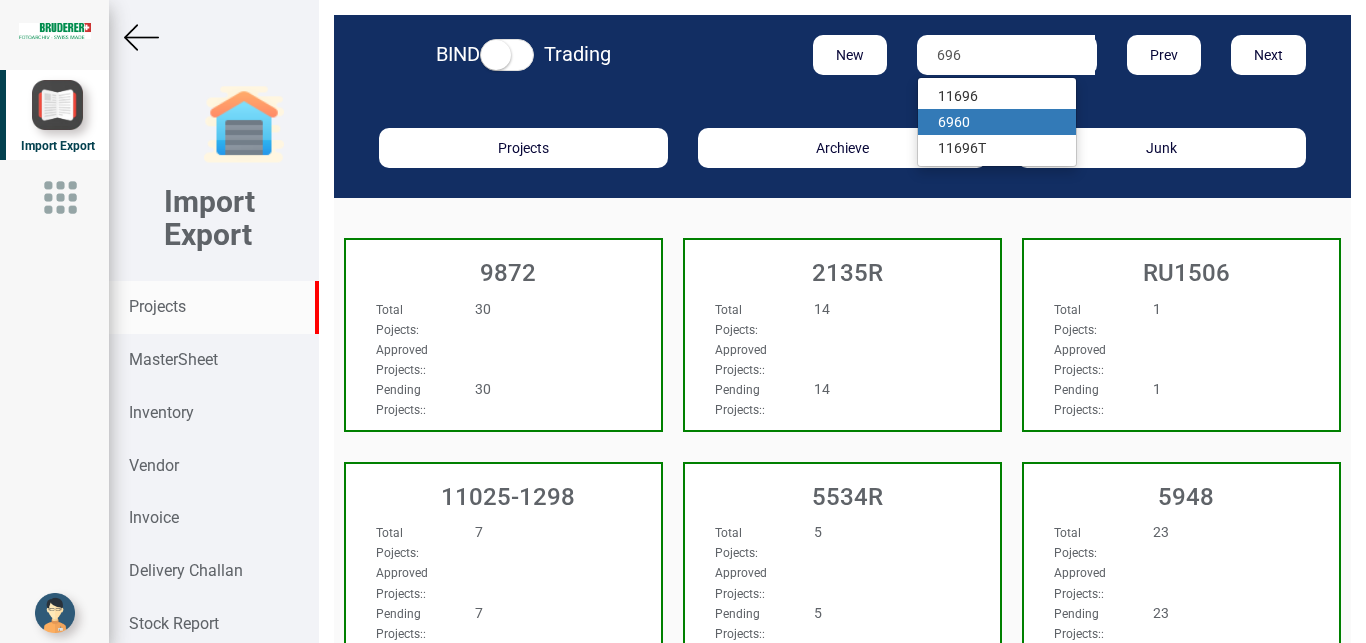 click on "696" at bounding box center (950, 122) 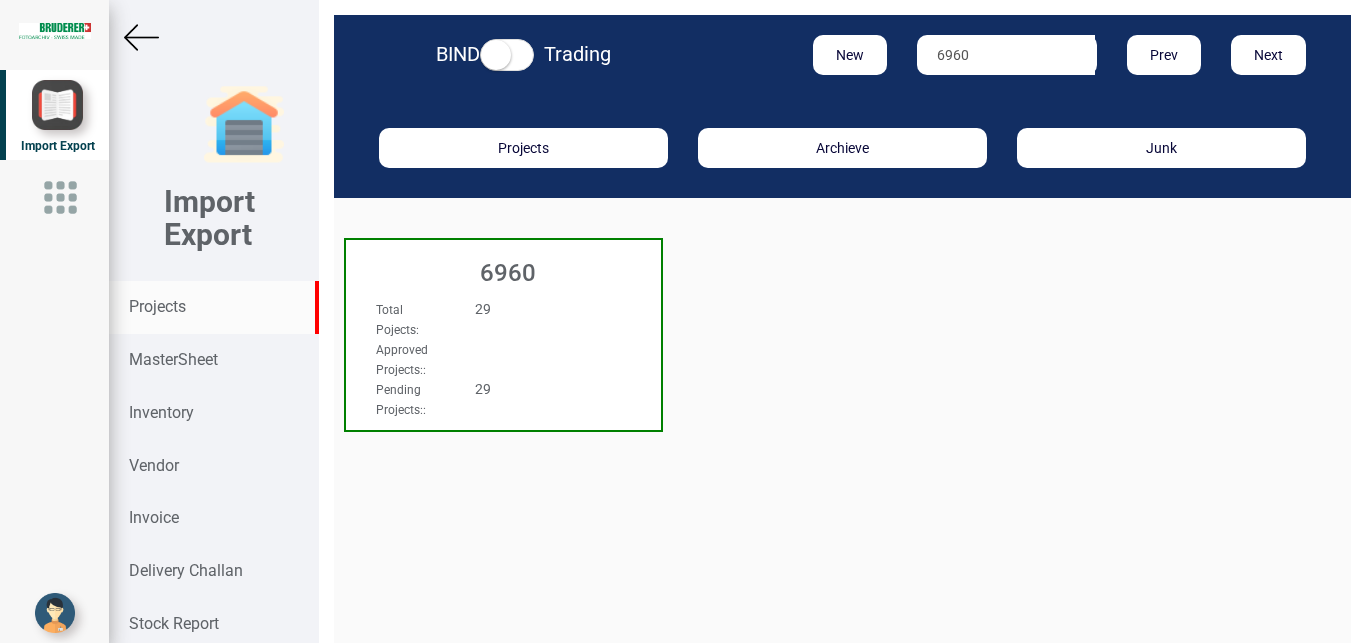click on "Approved Projects:  :" at bounding box center (480, 359) 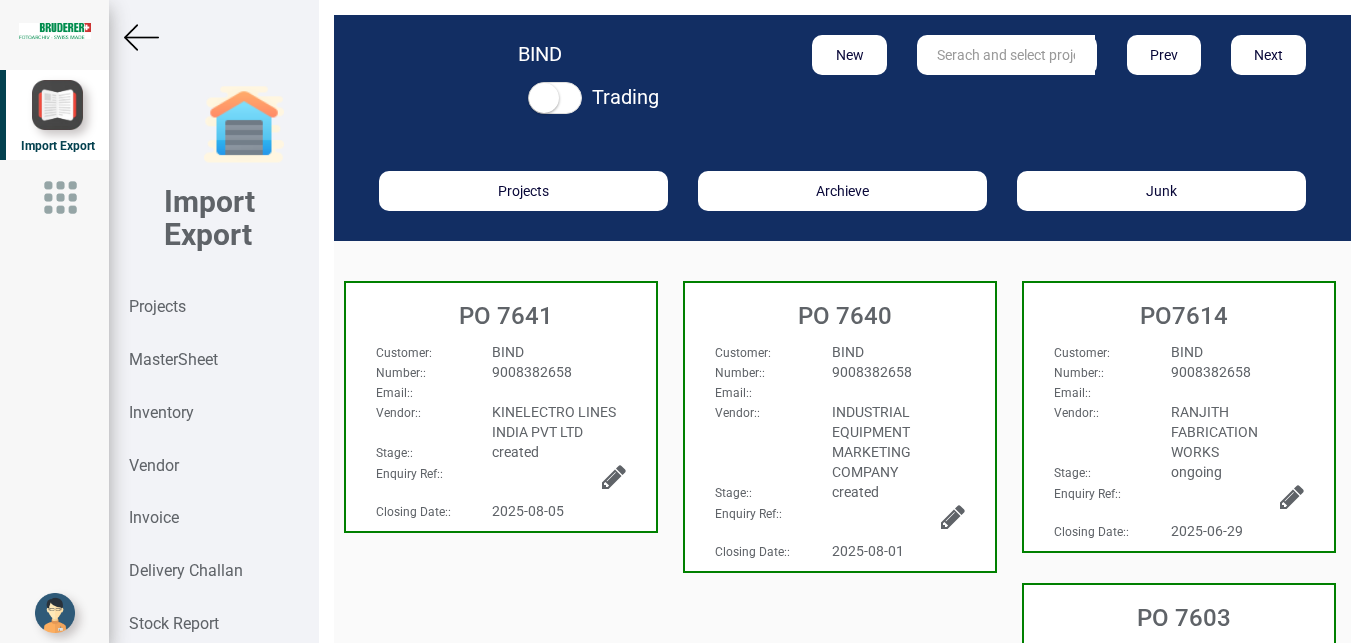 click on "9008382658" at bounding box center [898, 372] 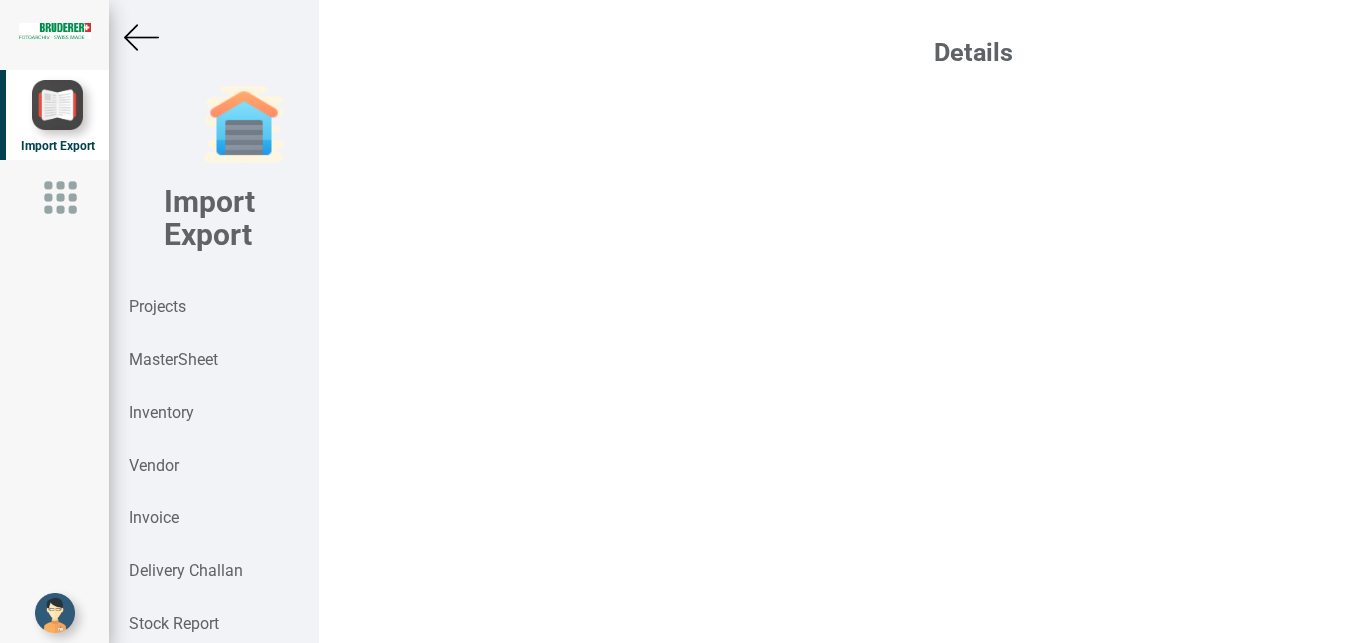 select on "INR" 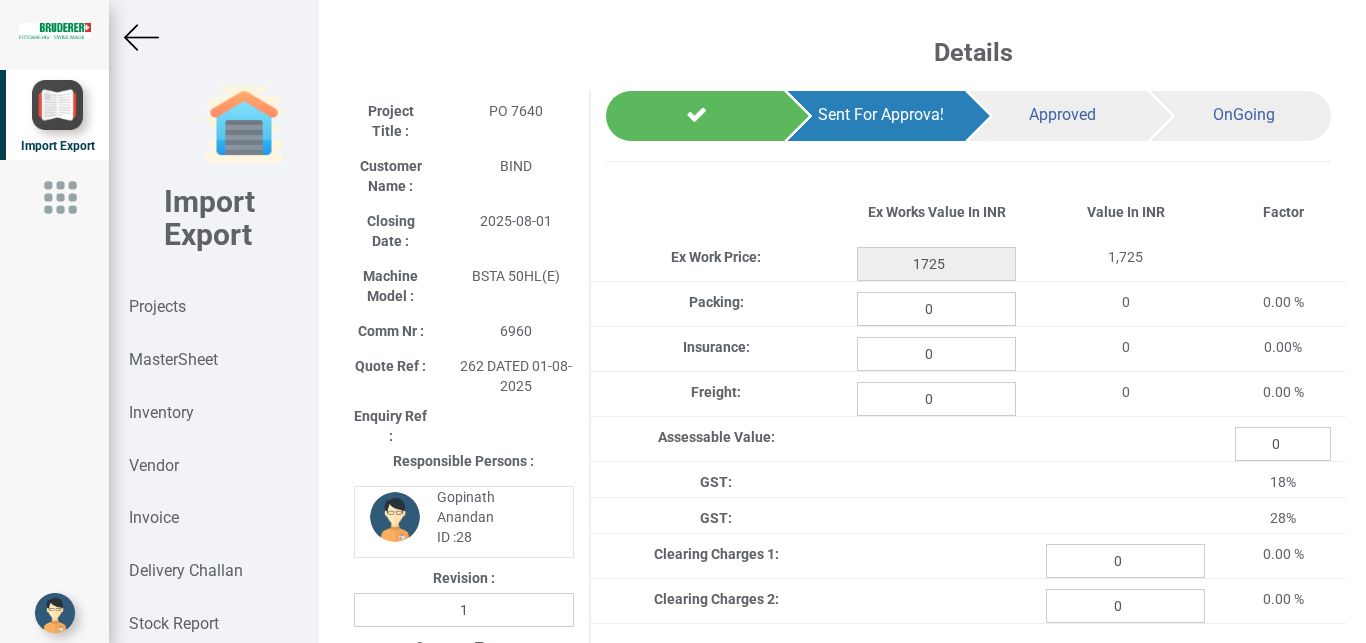 click at bounding box center [141, 37] 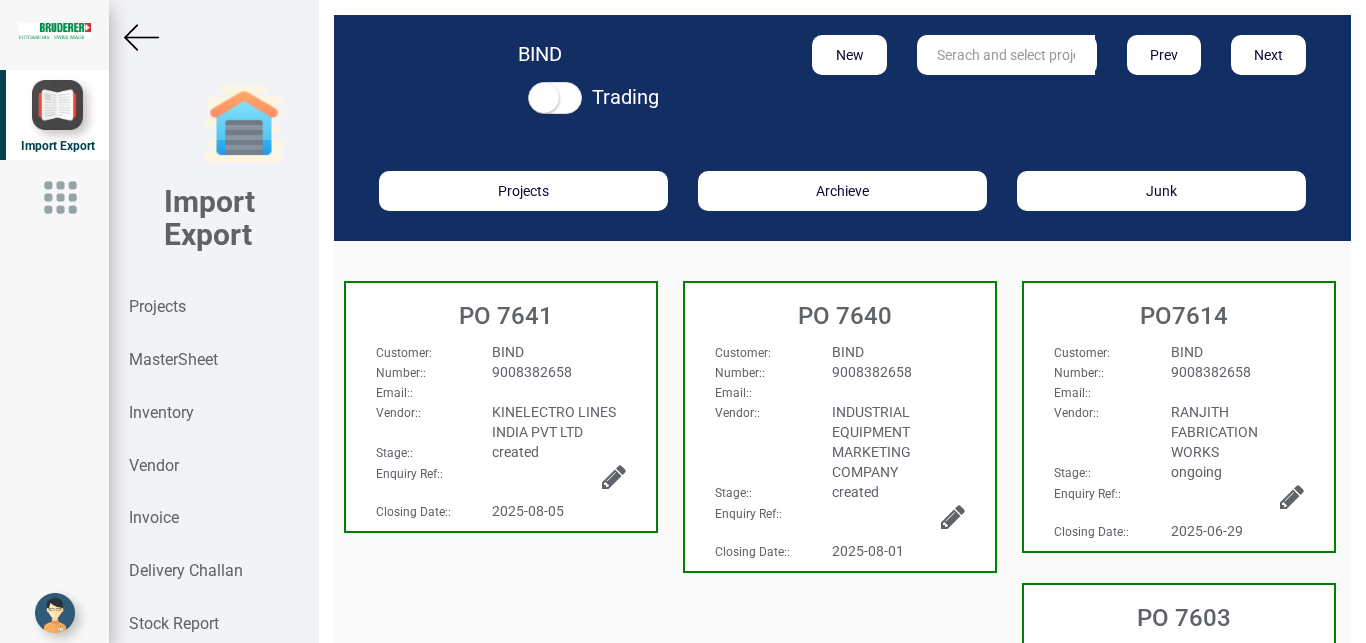 click on "Customer  :
BIND
Number:  :
[PHONE]
Email:  :
Vendor:  :
KINELECTRO LINES  INDIA PVT LTD
Stage:  :
created
: :" at bounding box center (501, 431) 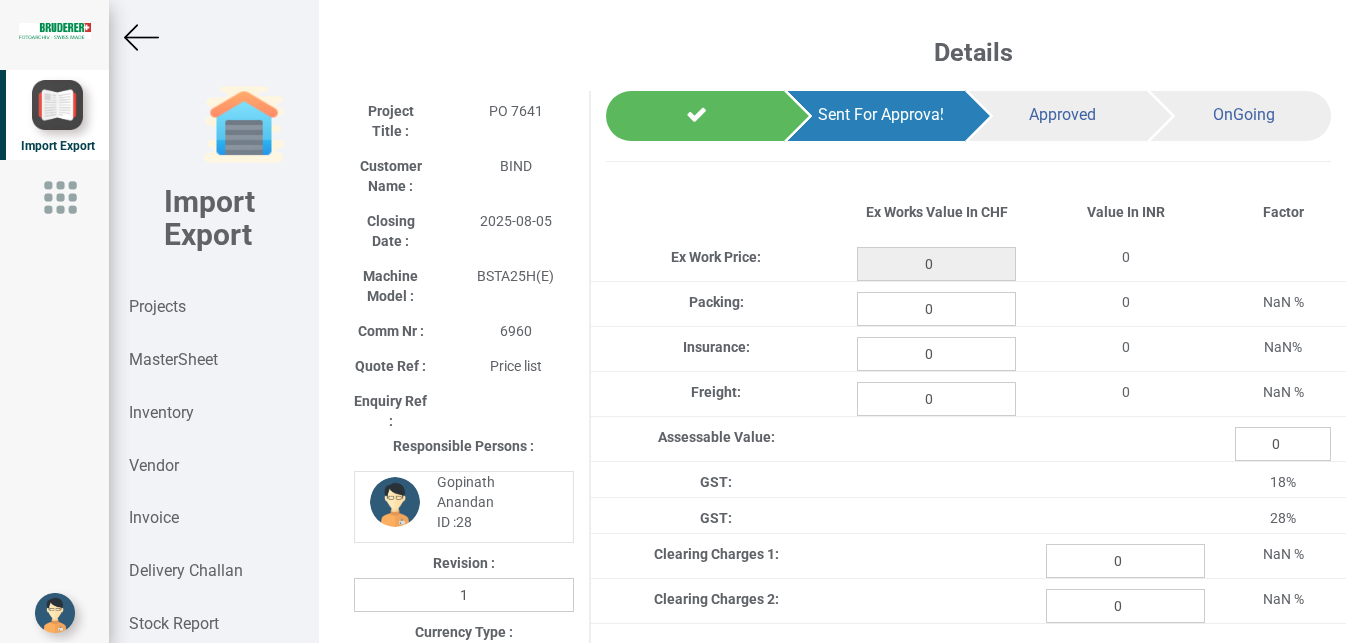 click at bounding box center [141, 37] 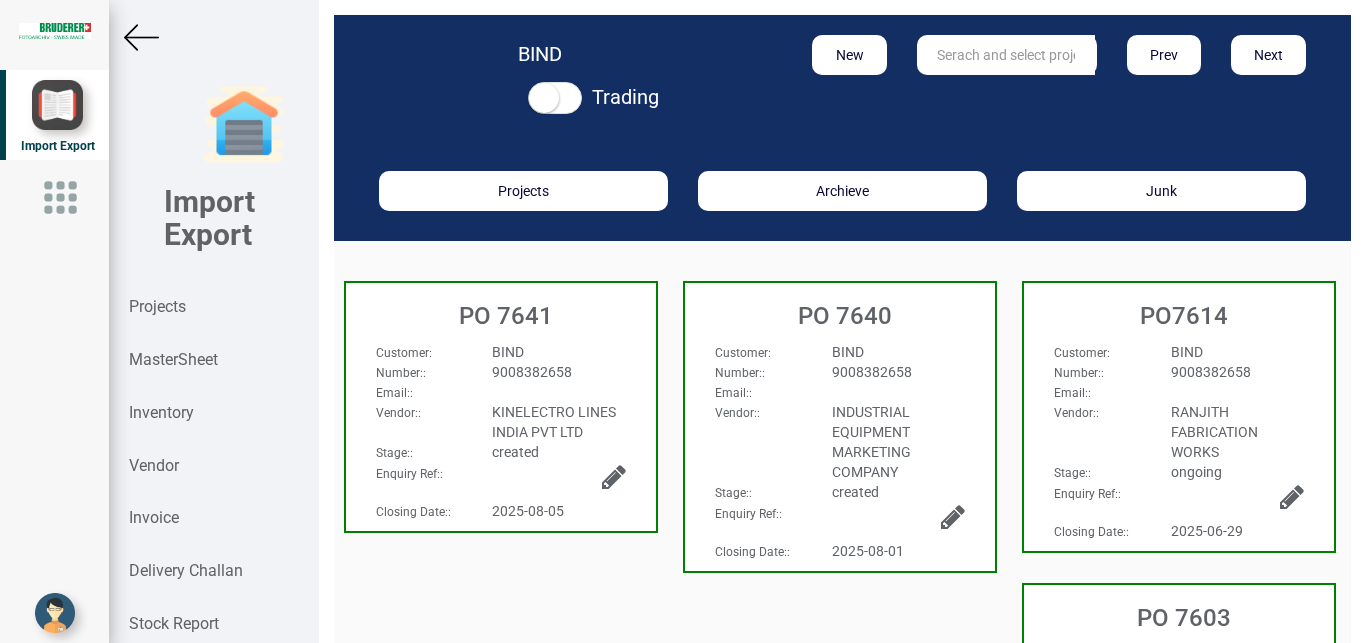 click at bounding box center (614, 477) 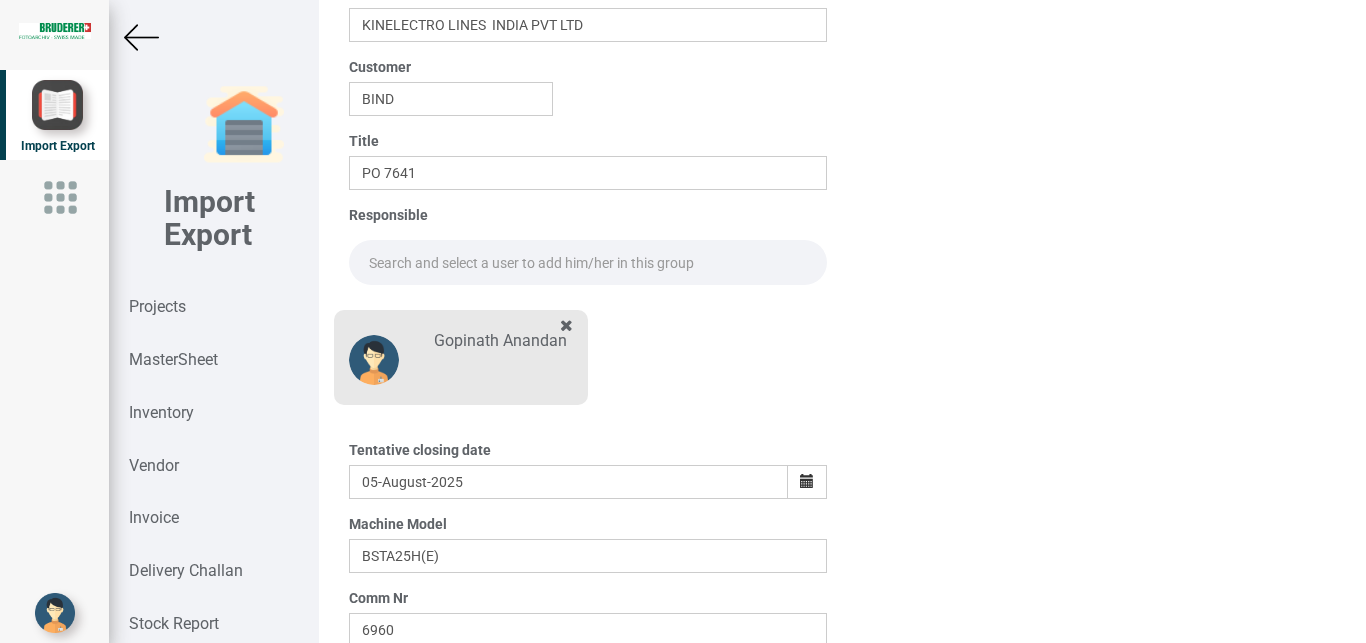 scroll, scrollTop: 190, scrollLeft: 0, axis: vertical 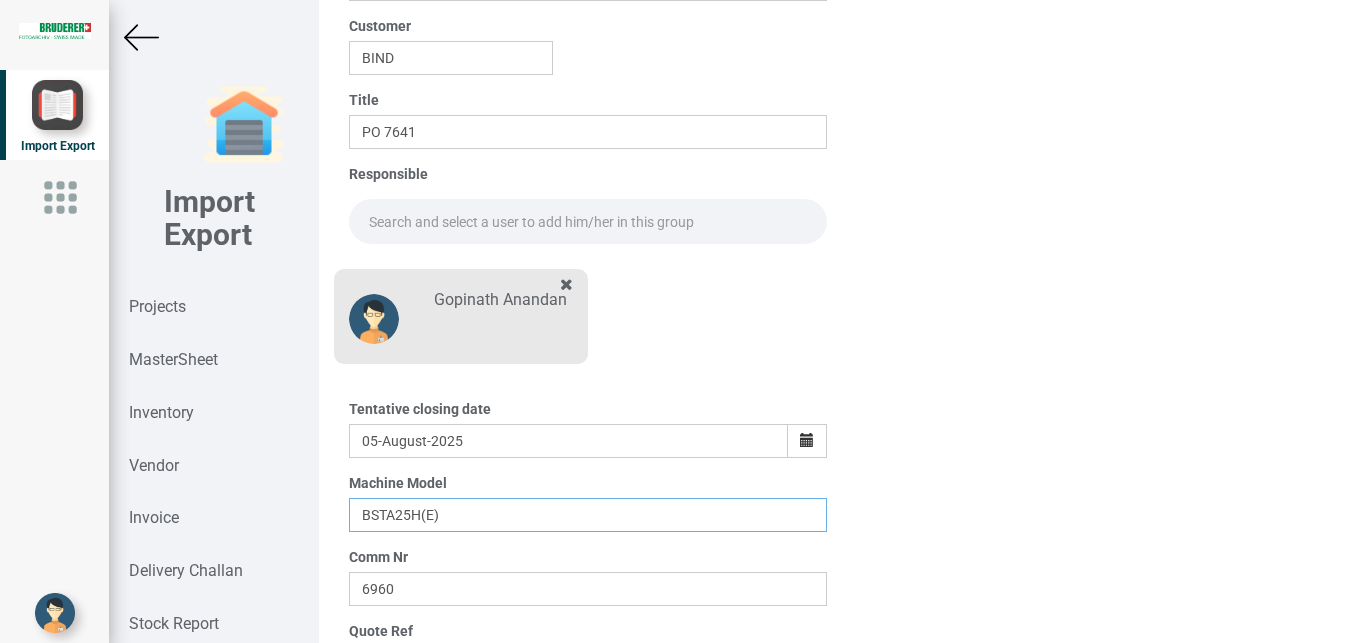 click on "BSTA25H(E)" at bounding box center (588, 515) 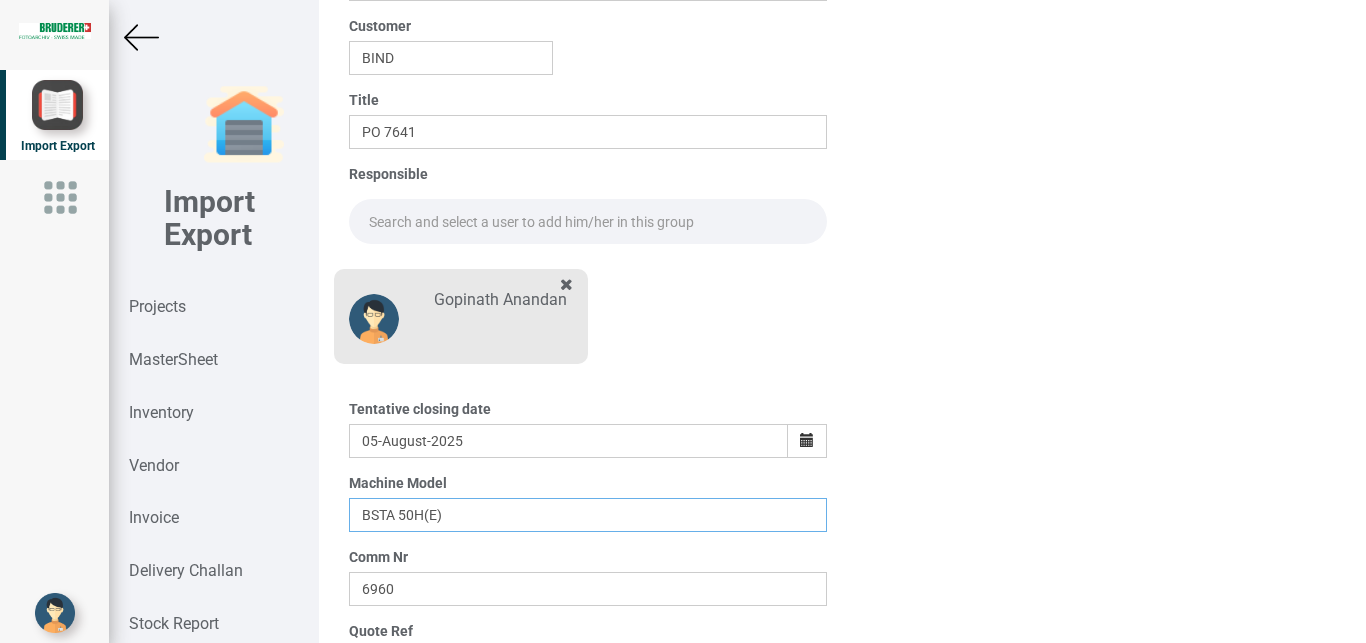 click on "BSTA 50H(E)" at bounding box center [588, 515] 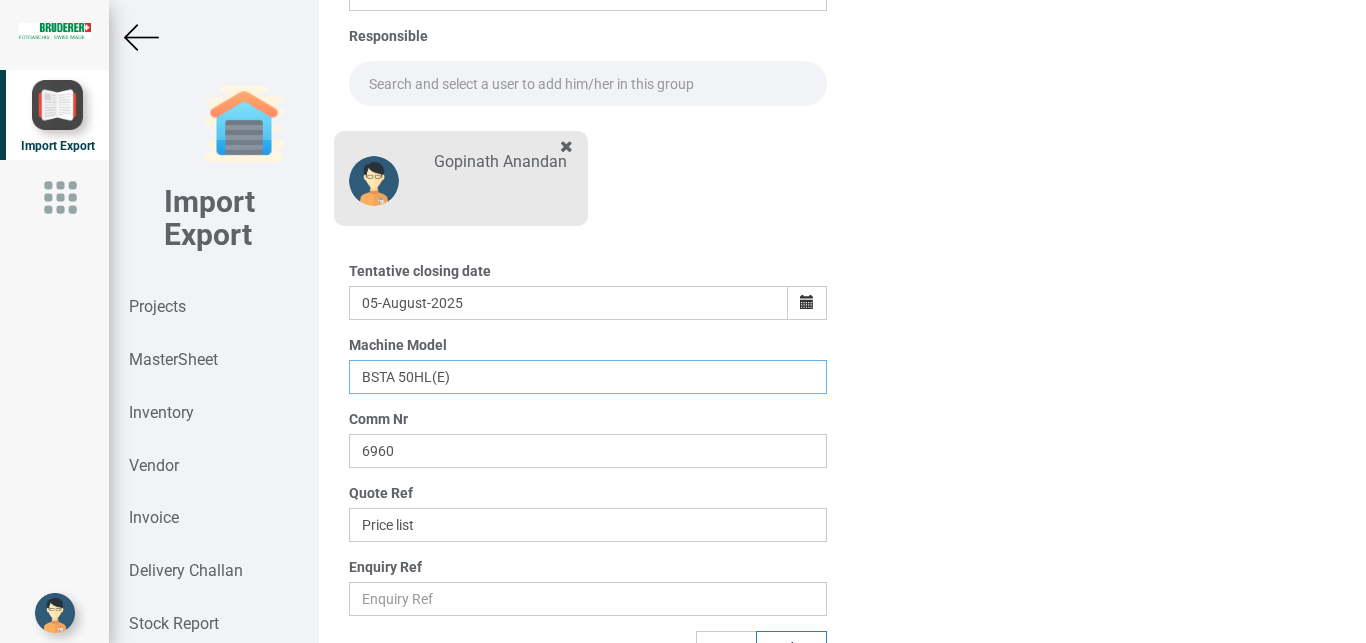 scroll, scrollTop: 350, scrollLeft: 0, axis: vertical 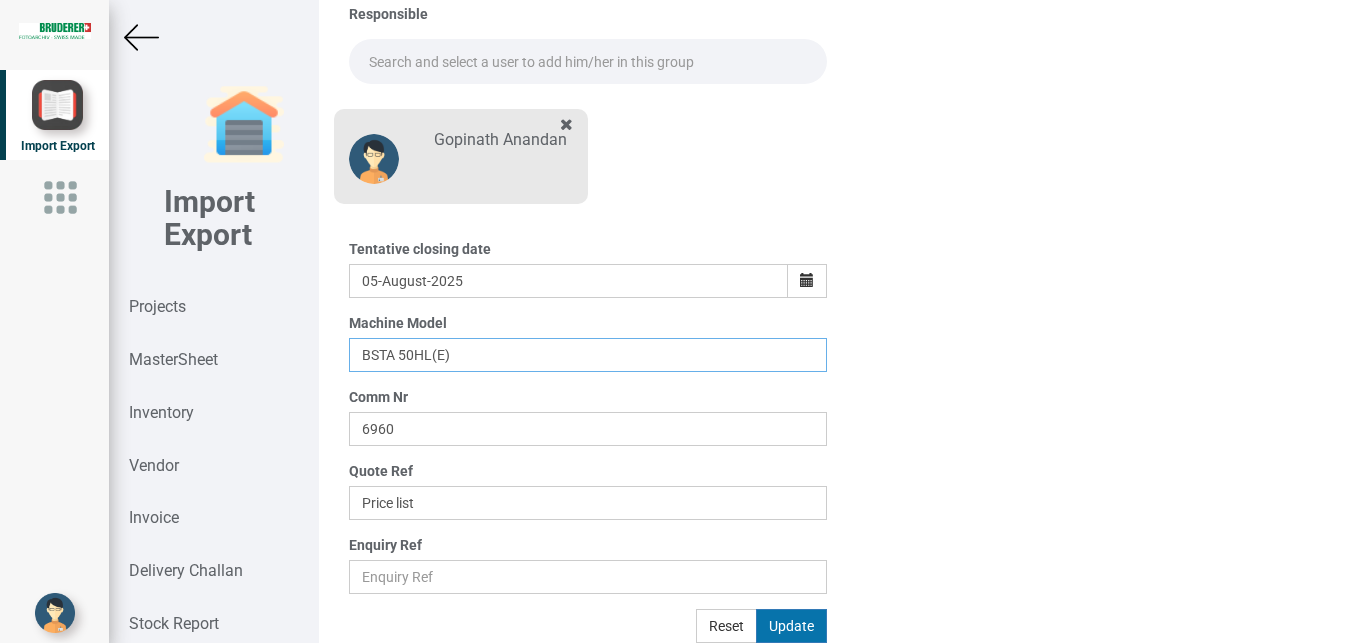 type on "BSTA 50HL(E)" 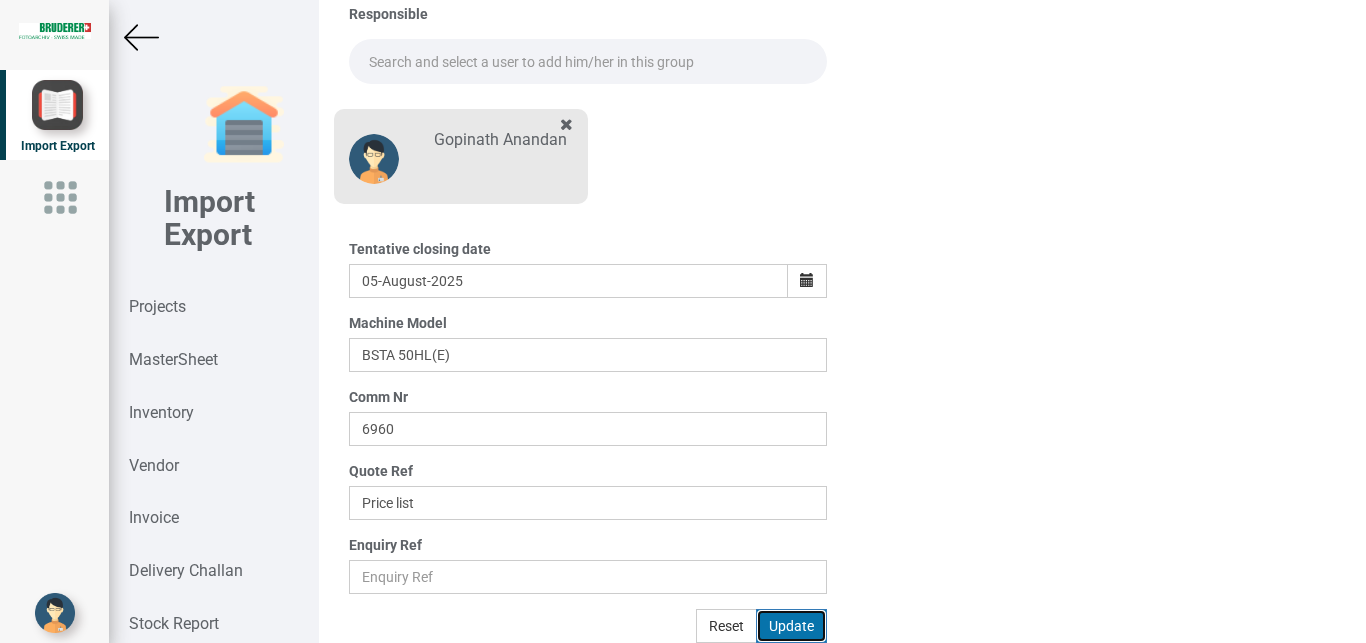 click on "Update" at bounding box center [791, 626] 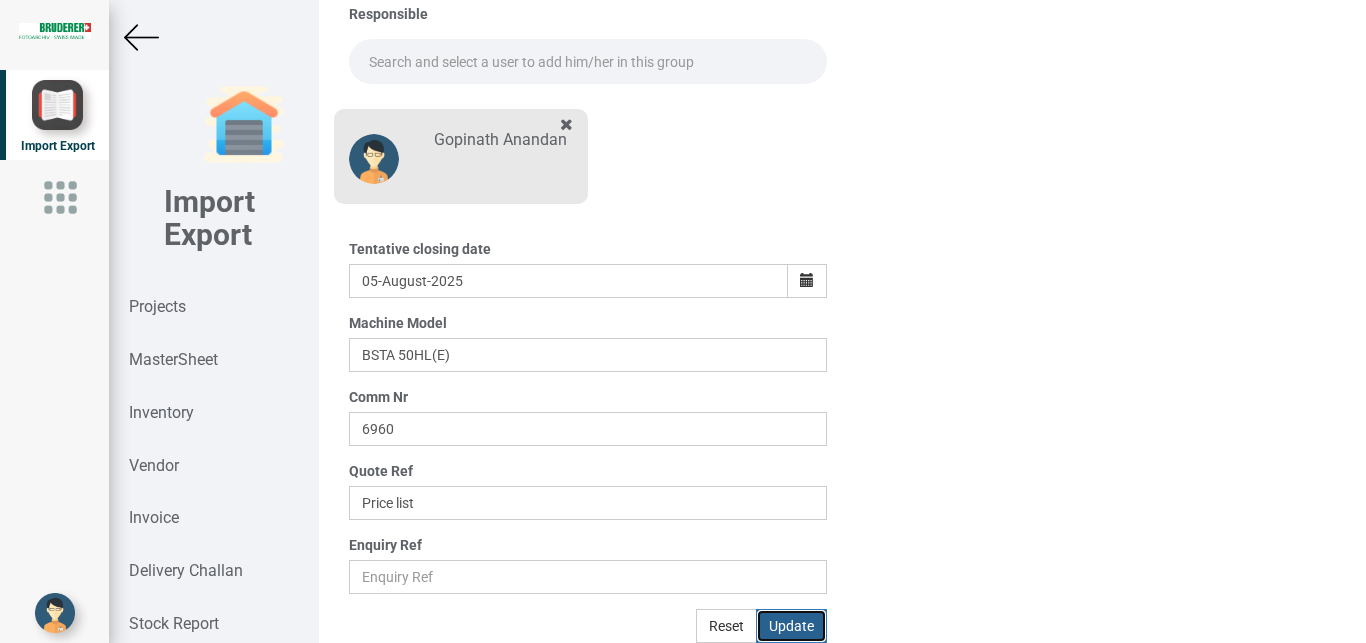 type 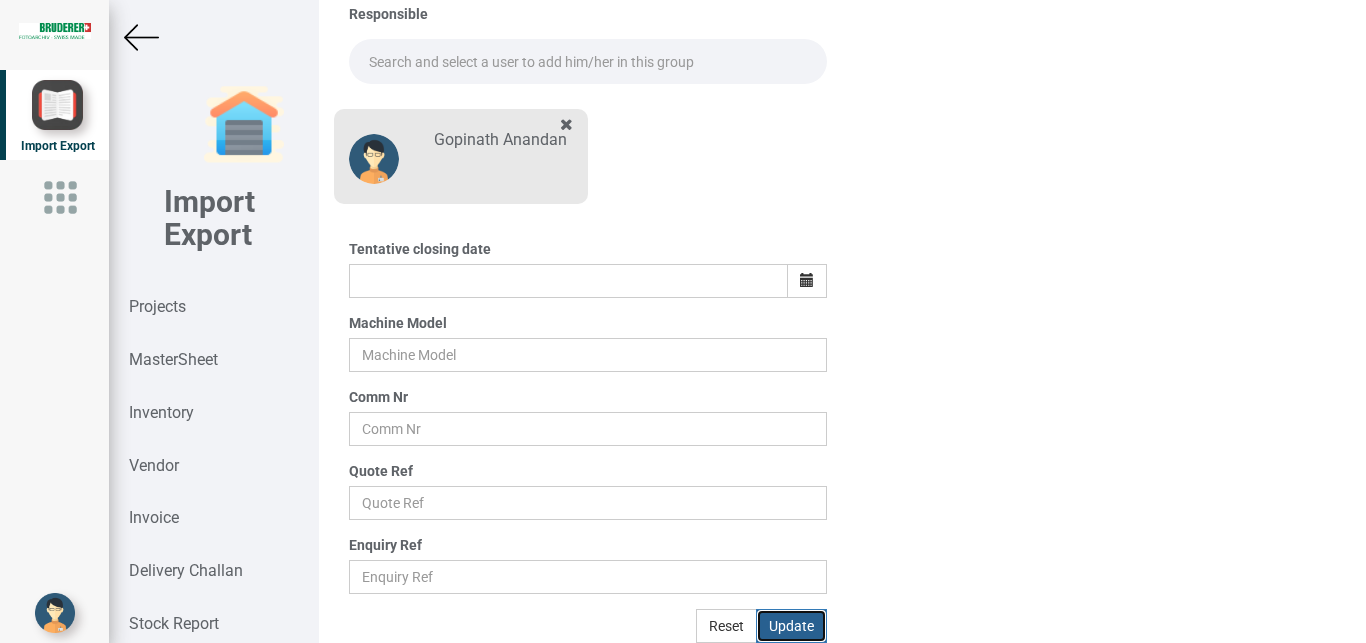 scroll, scrollTop: 245, scrollLeft: 0, axis: vertical 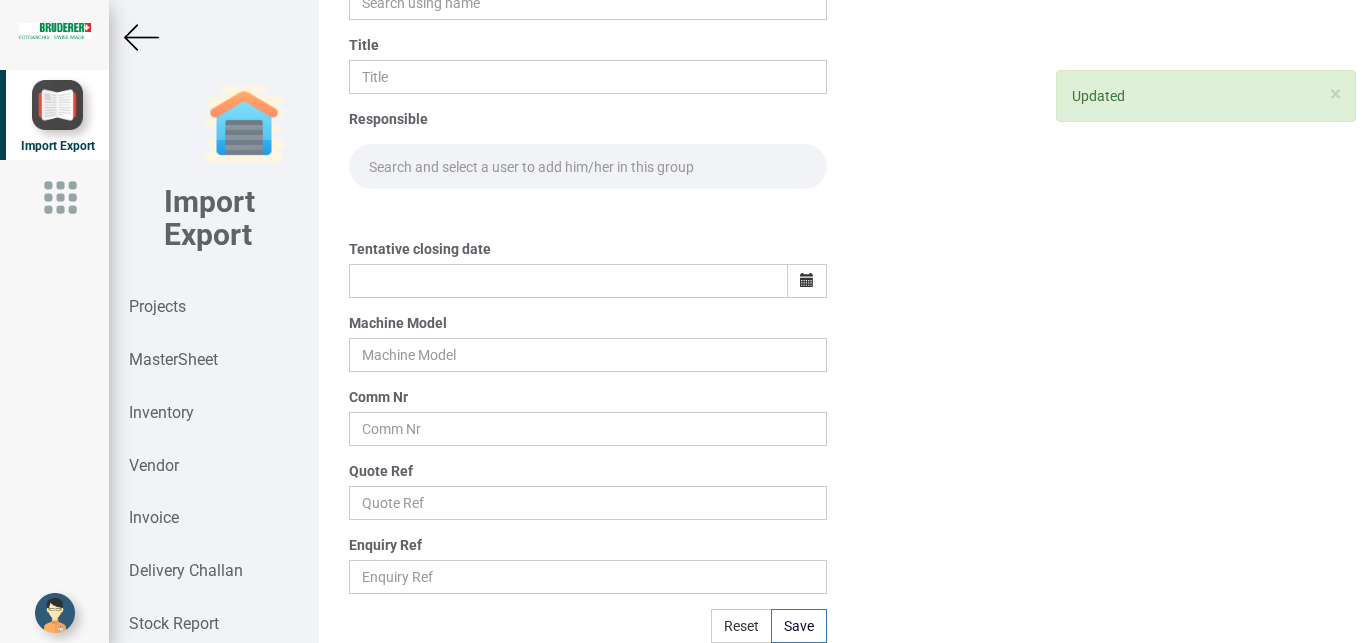 click at bounding box center (141, 37) 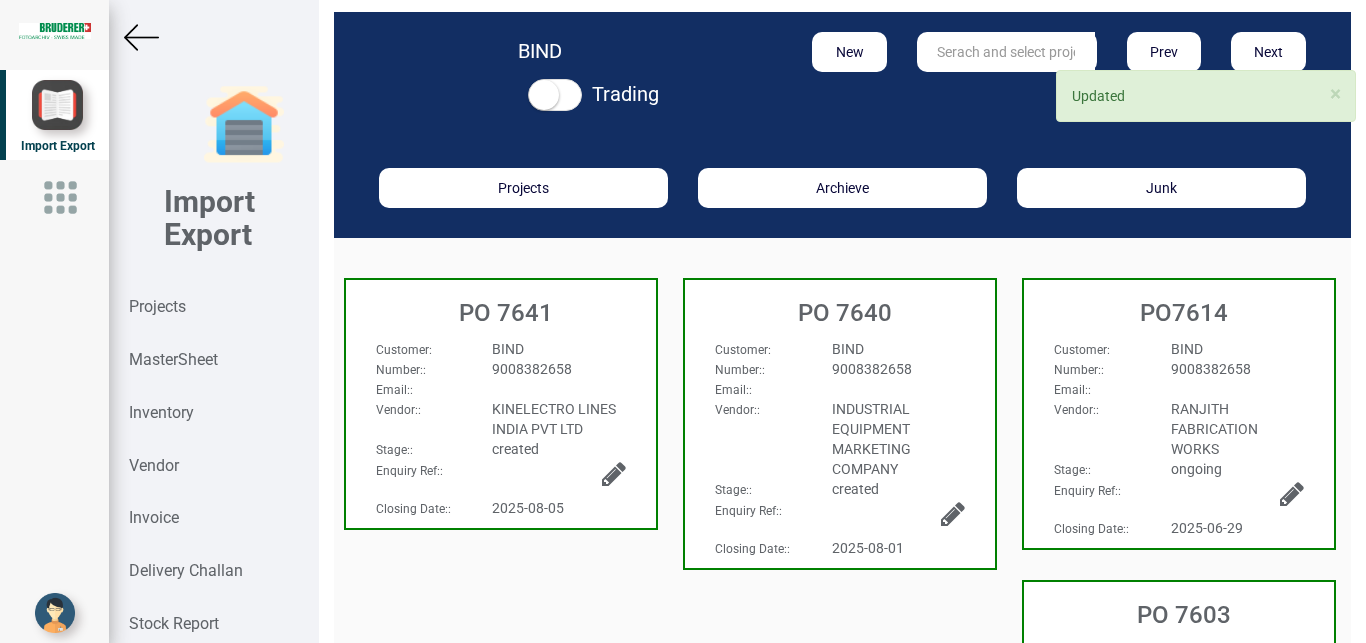 scroll, scrollTop: 0, scrollLeft: 0, axis: both 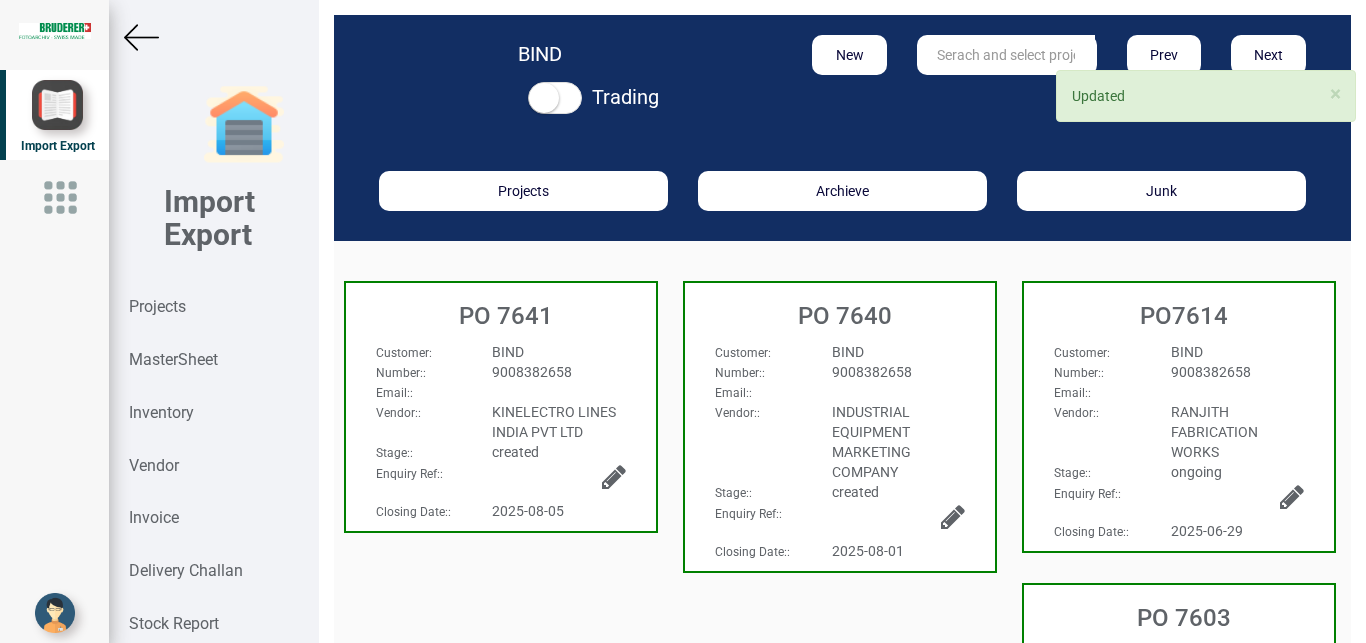 click on "9008382658" at bounding box center (532, 372) 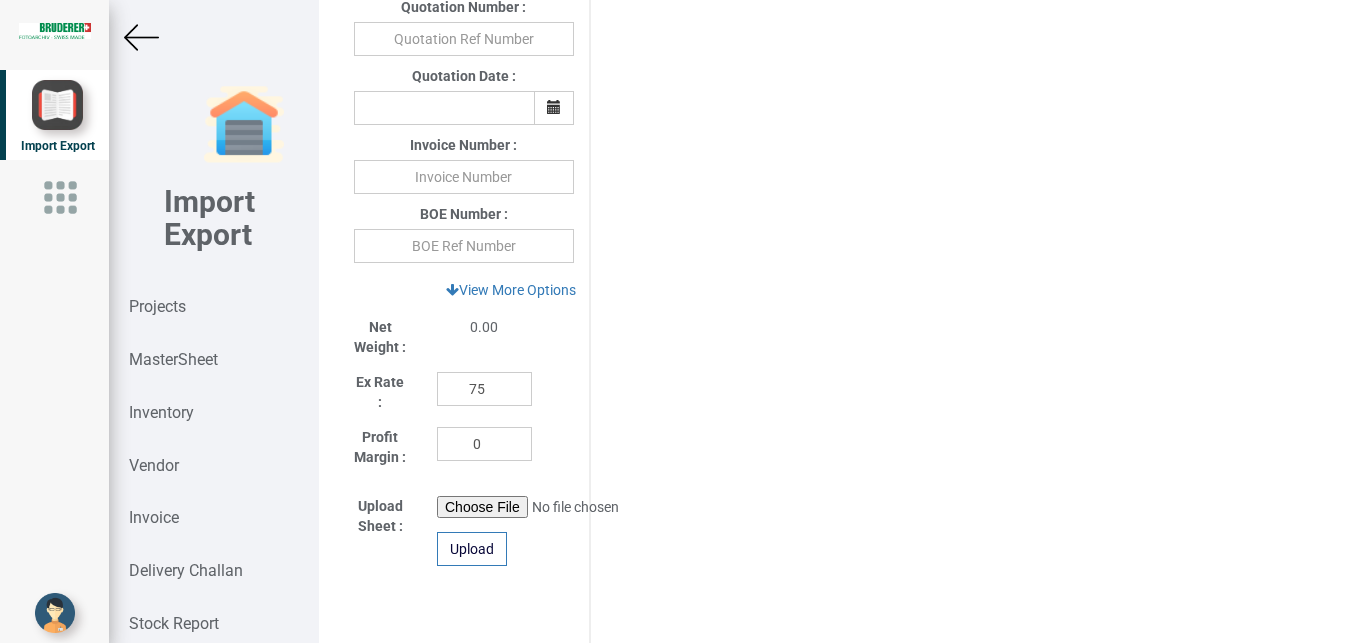 scroll, scrollTop: 1124, scrollLeft: 0, axis: vertical 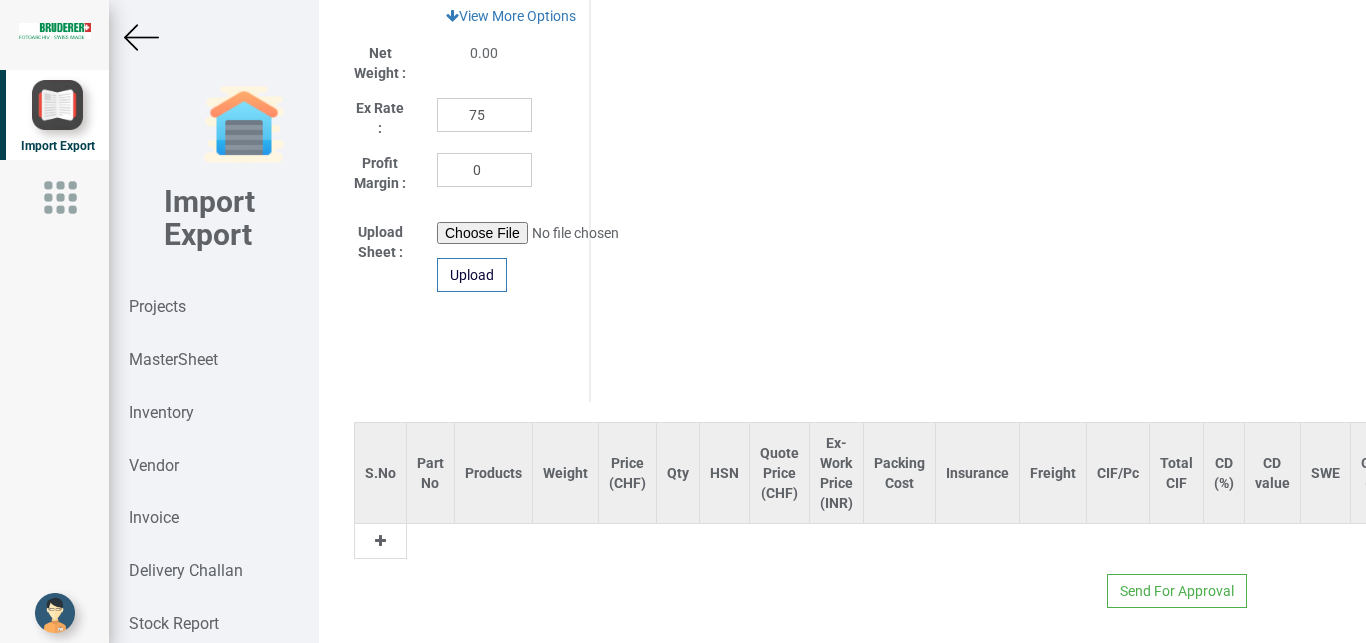 click at bounding box center (380, 541) 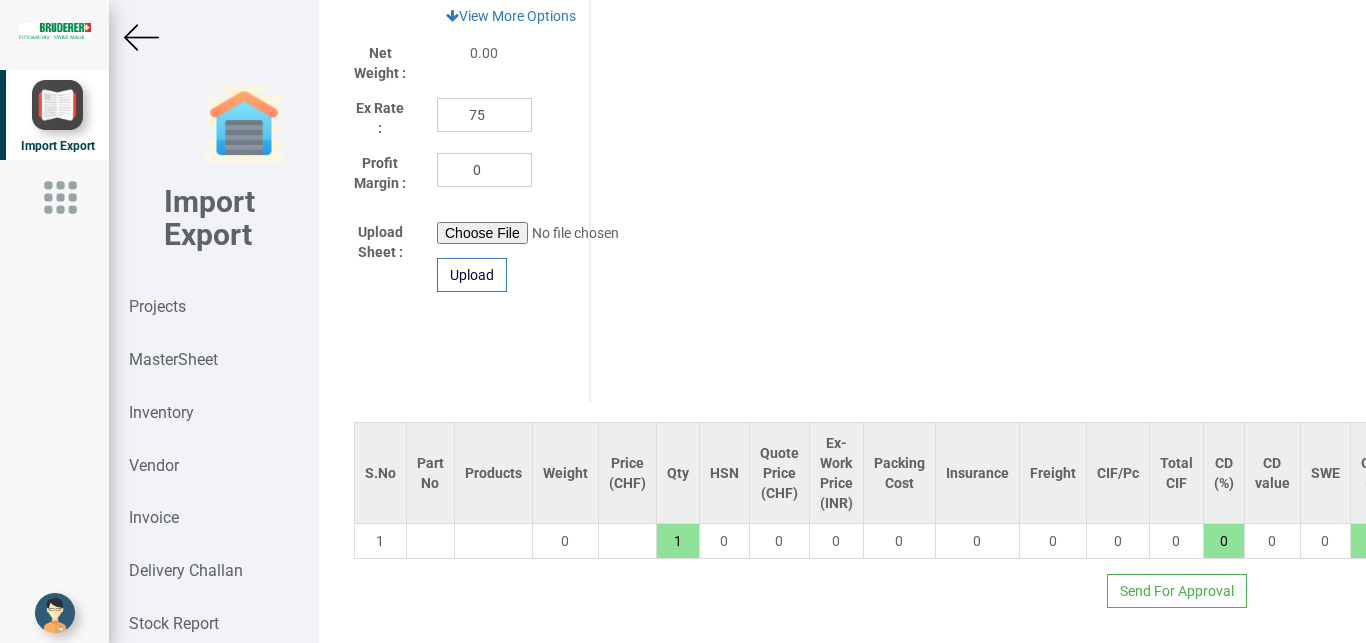click at bounding box center [430, 541] 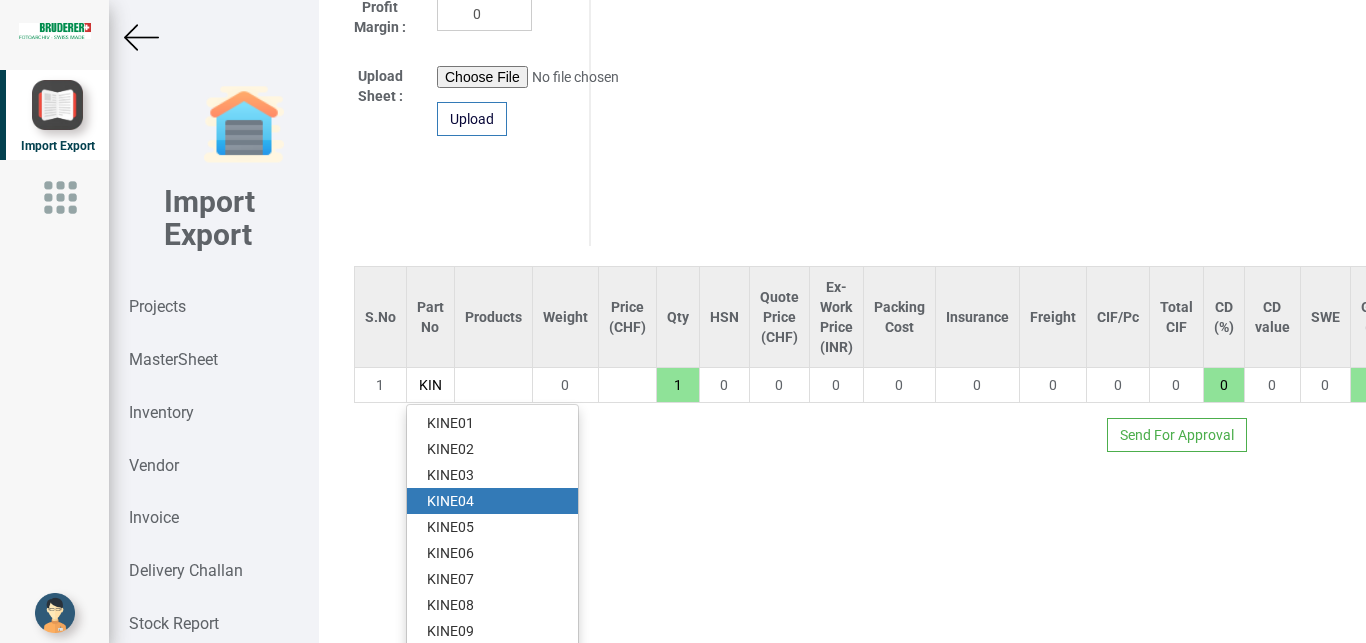 type on "KIN" 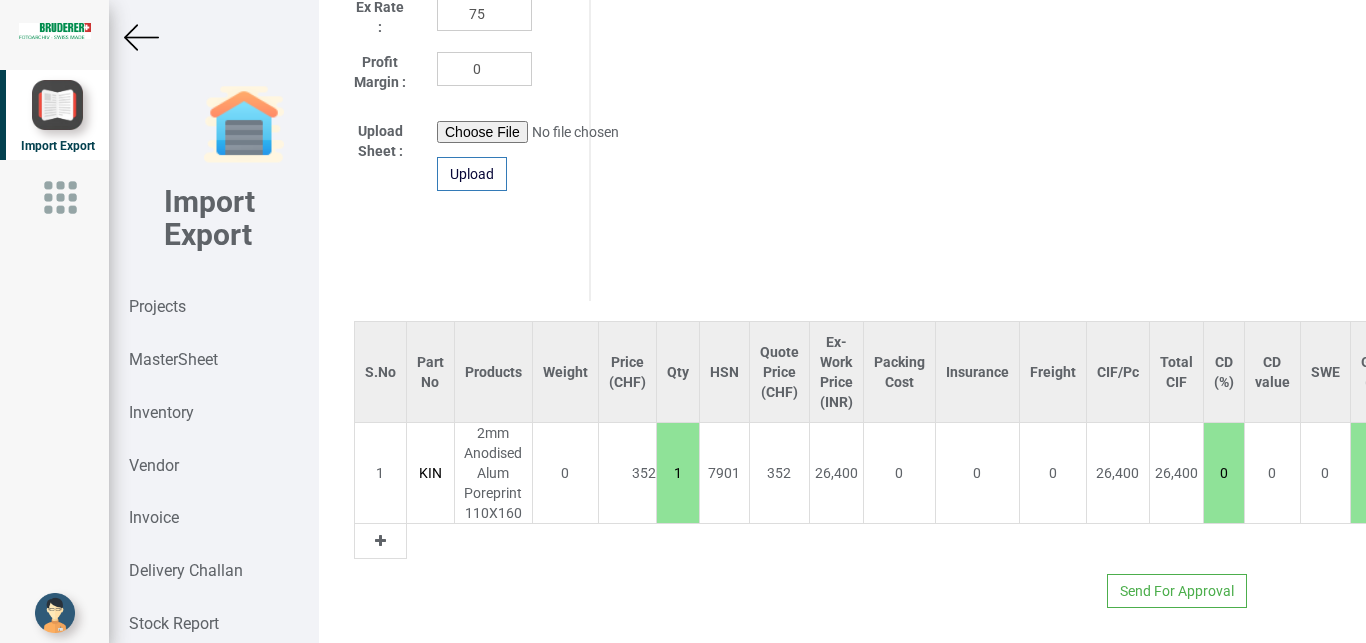 scroll, scrollTop: 1225, scrollLeft: 0, axis: vertical 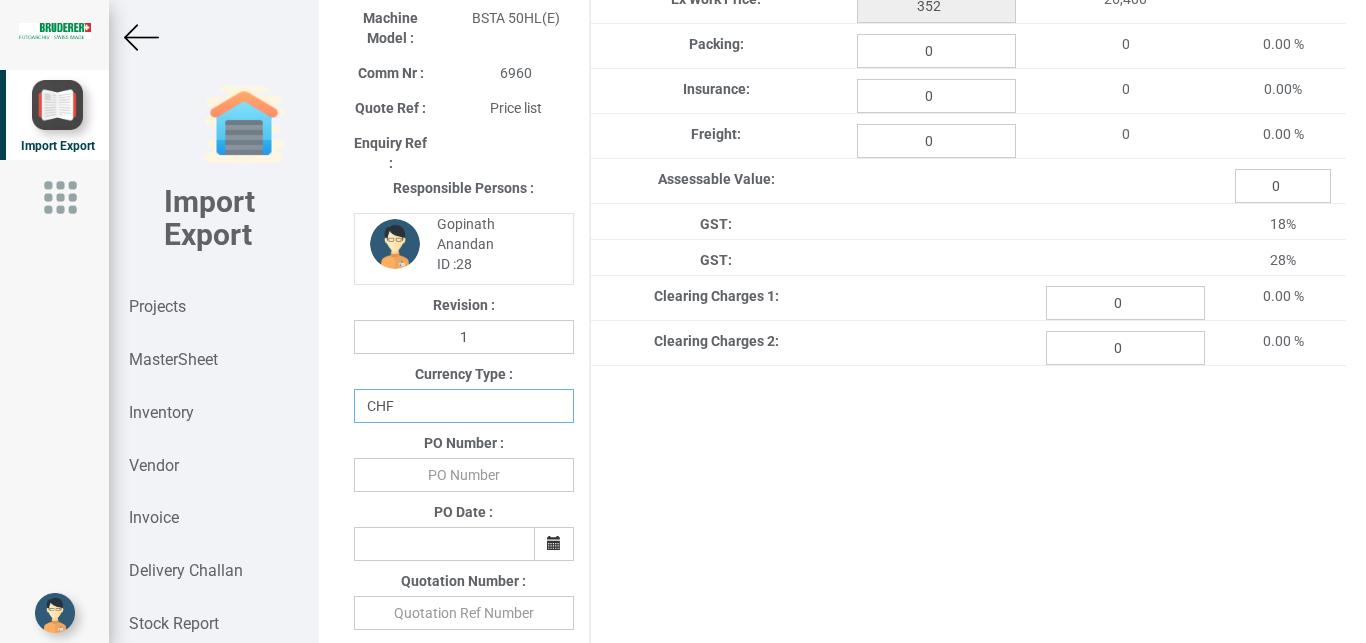 click on "CHF
INR
EUR
USD
JPY
GBP
AUD
CAD
ZAR" at bounding box center [464, 406] 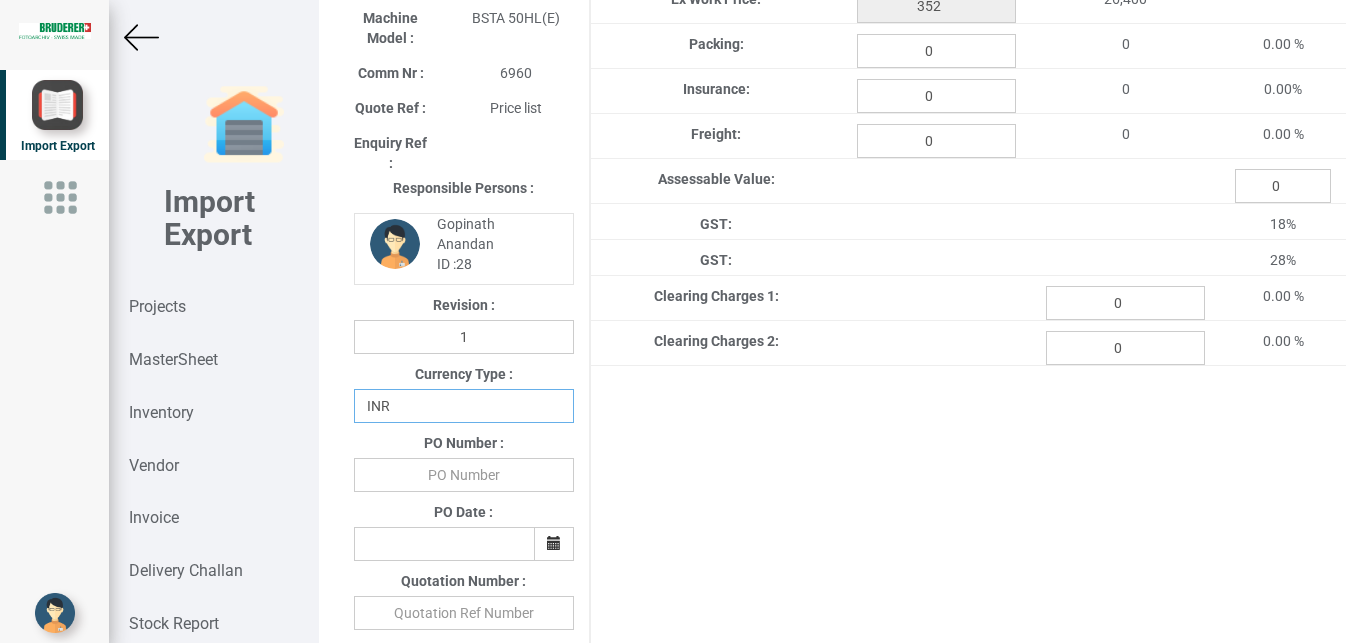 click on "INR" at bounding box center (0, 0) 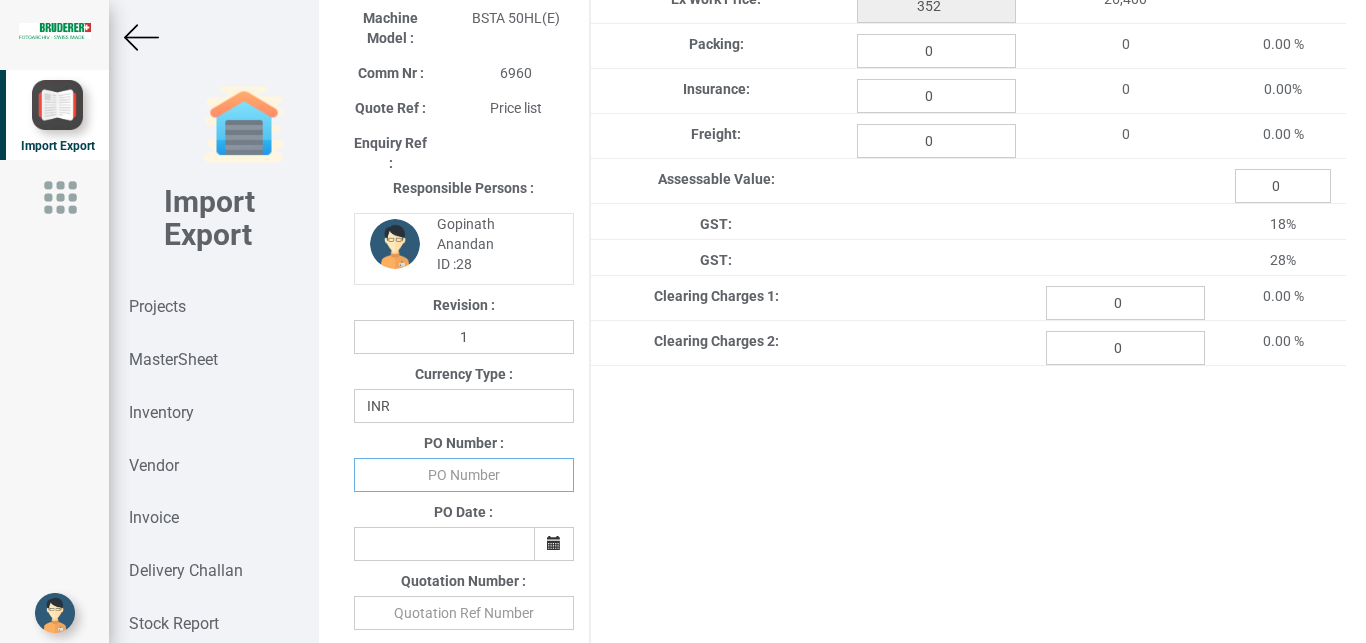 click at bounding box center (464, 475) 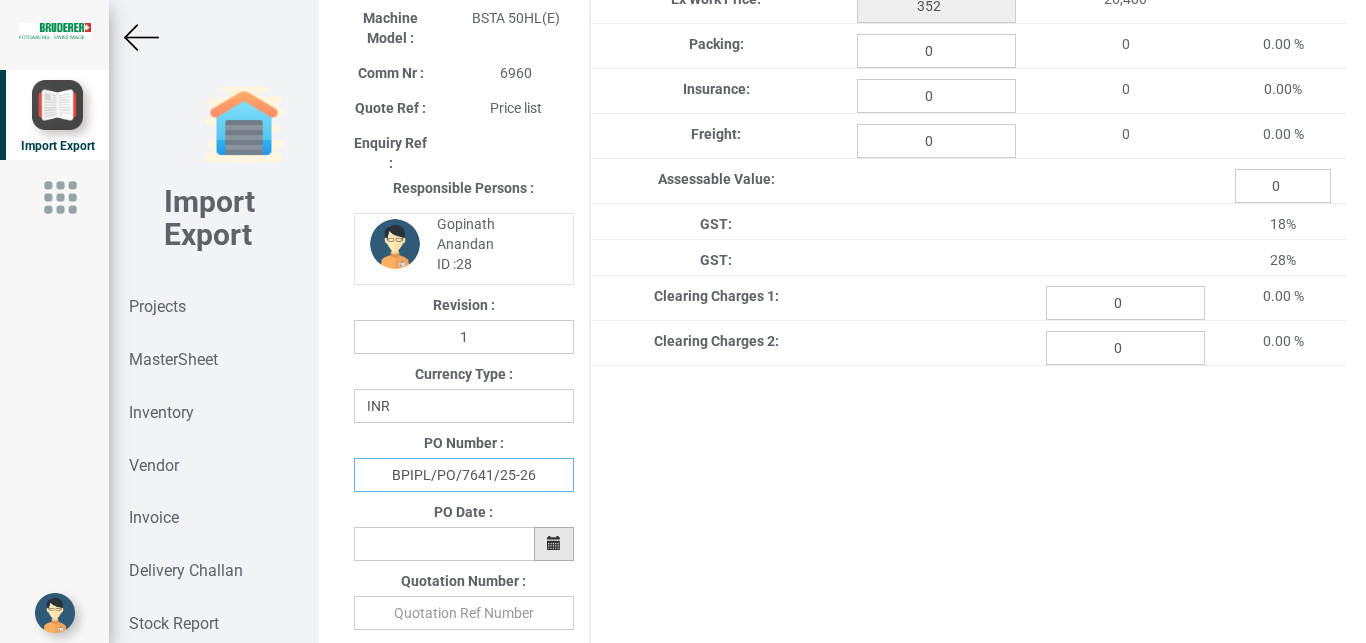 type on "BPIPL/PO/7641/25-26" 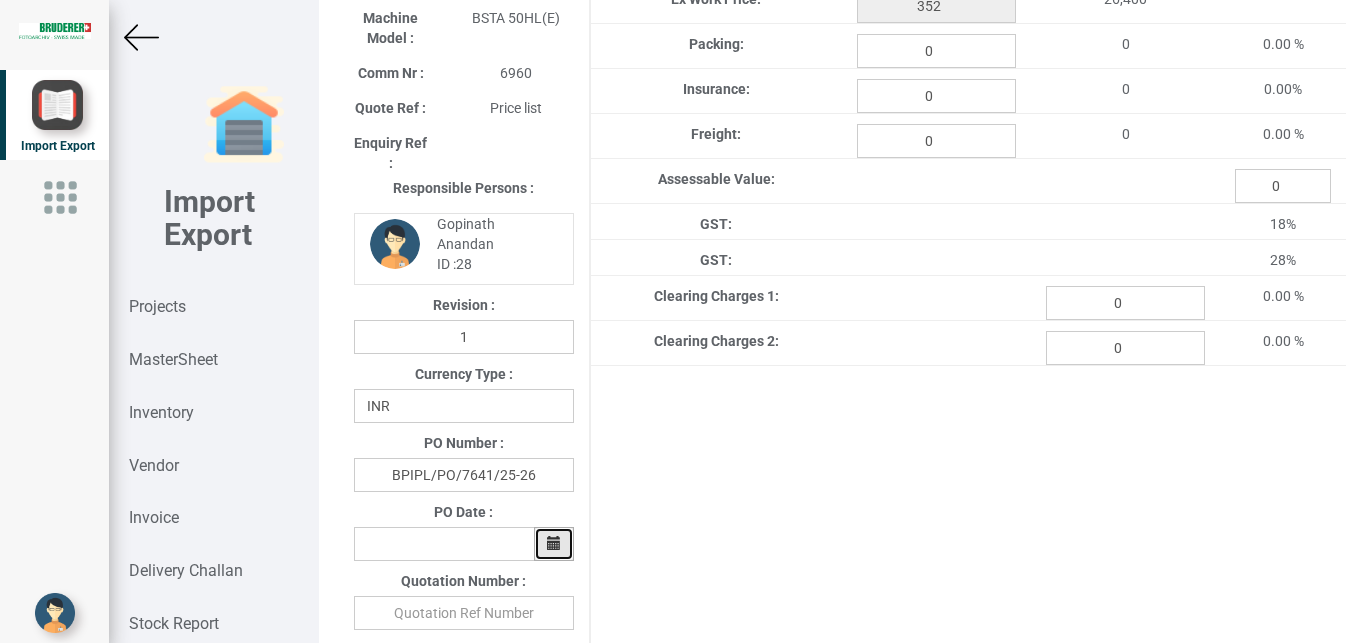 click at bounding box center [554, 544] 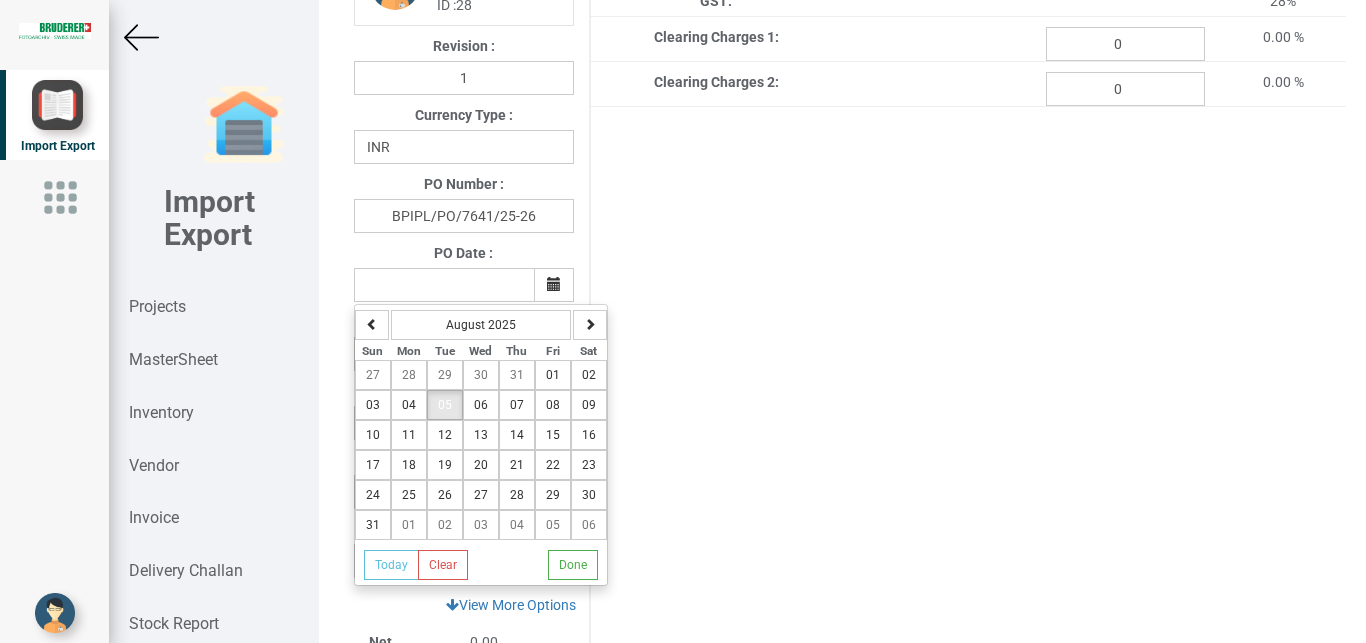 scroll, scrollTop: 527, scrollLeft: 0, axis: vertical 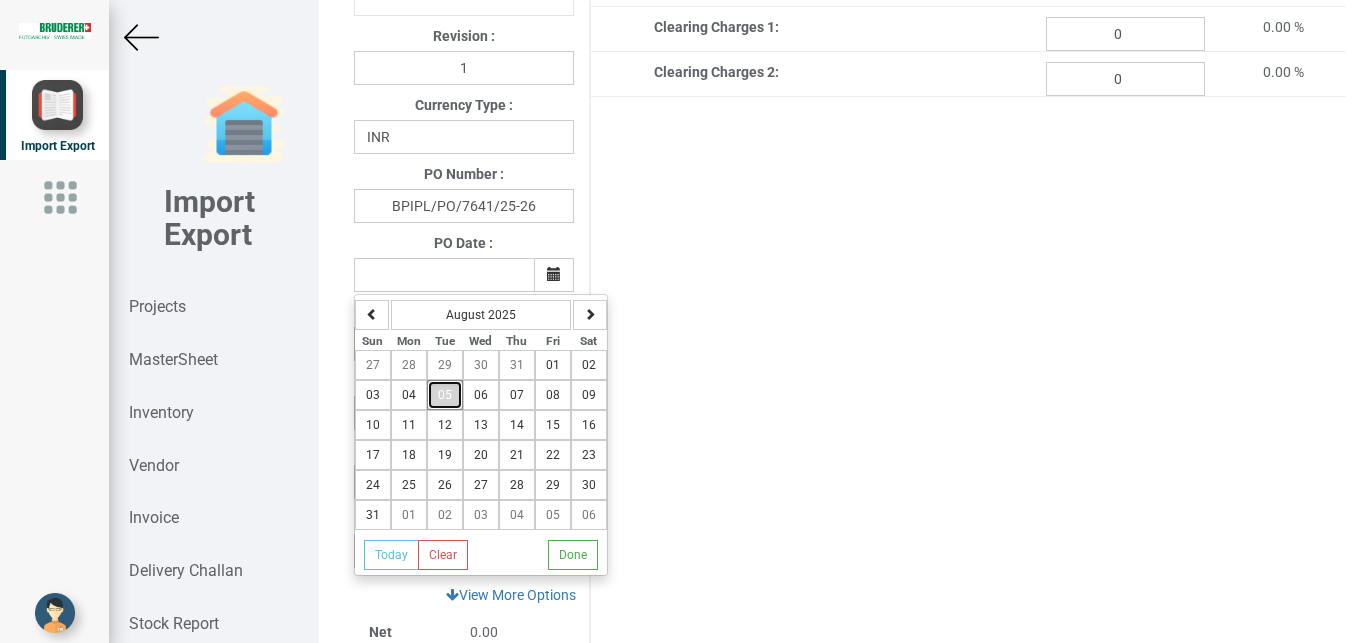 click on "05" at bounding box center [445, 395] 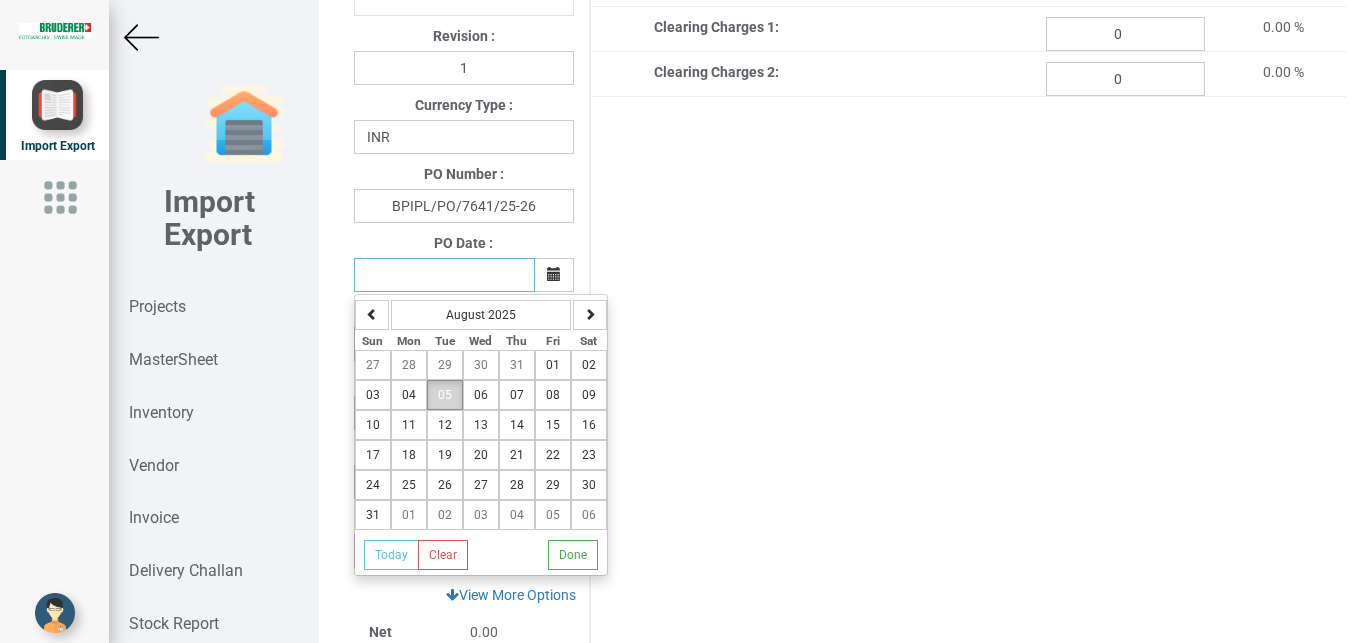 type on "05-August-2025" 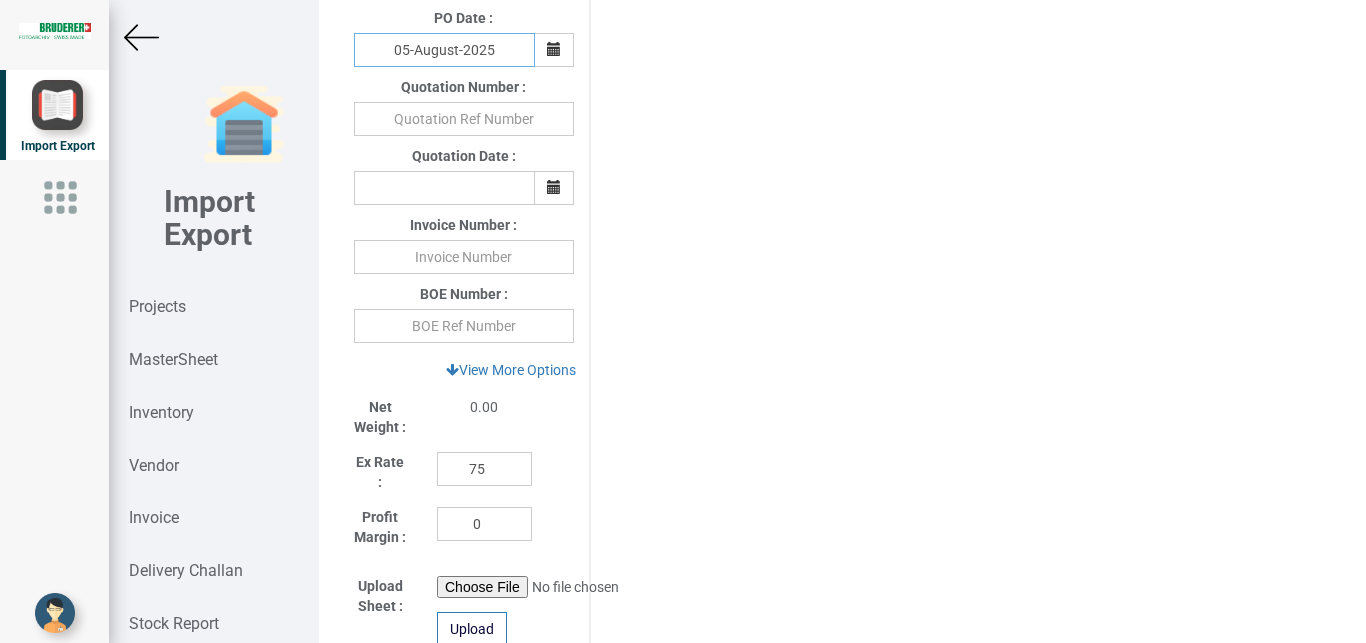 scroll, scrollTop: 759, scrollLeft: 0, axis: vertical 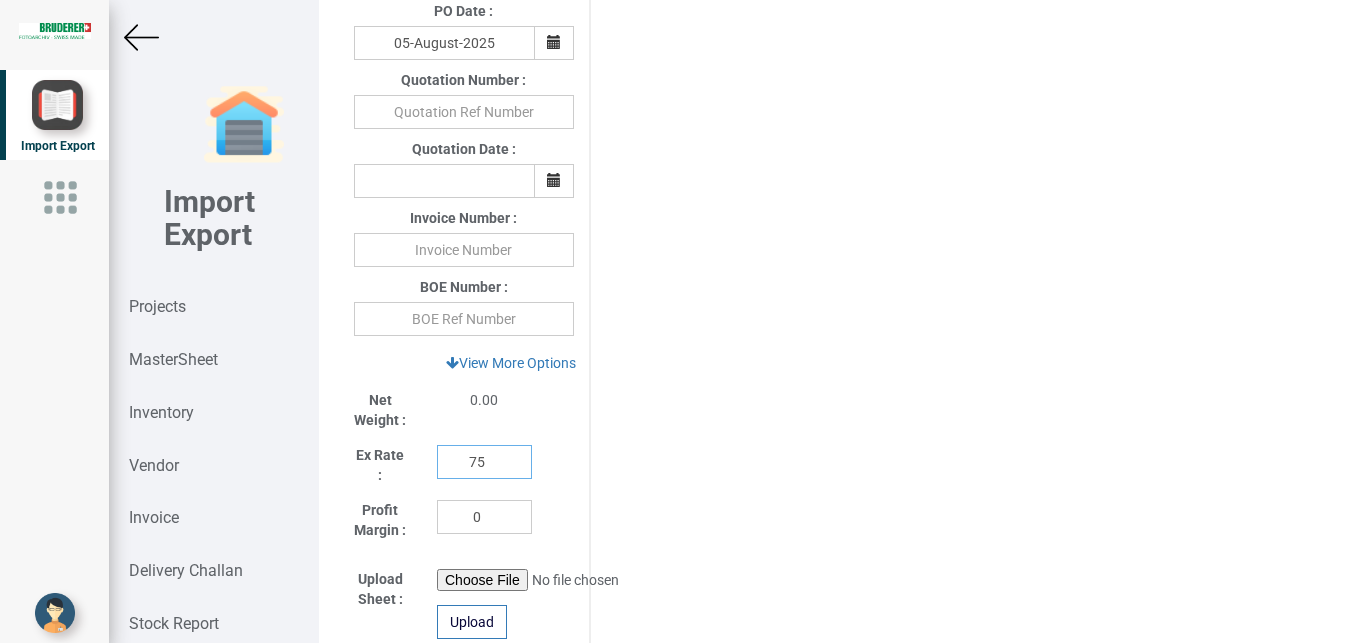 drag, startPoint x: 488, startPoint y: 461, endPoint x: 410, endPoint y: 462, distance: 78.00641 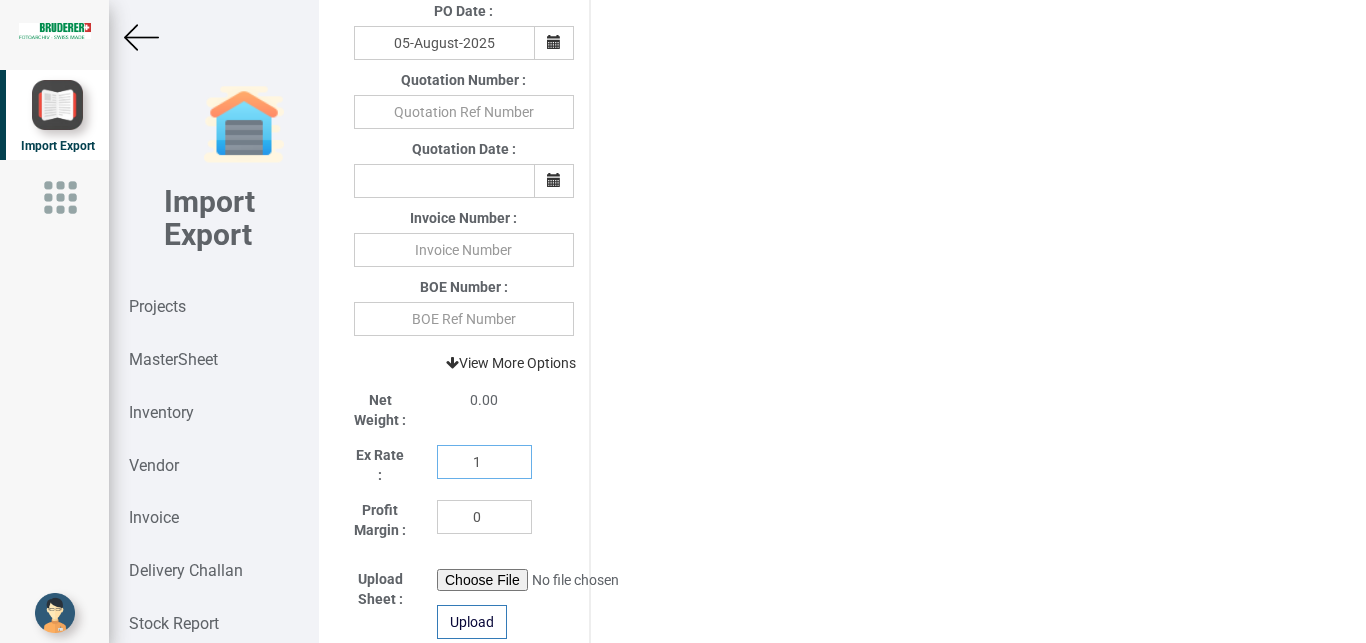 type on "1" 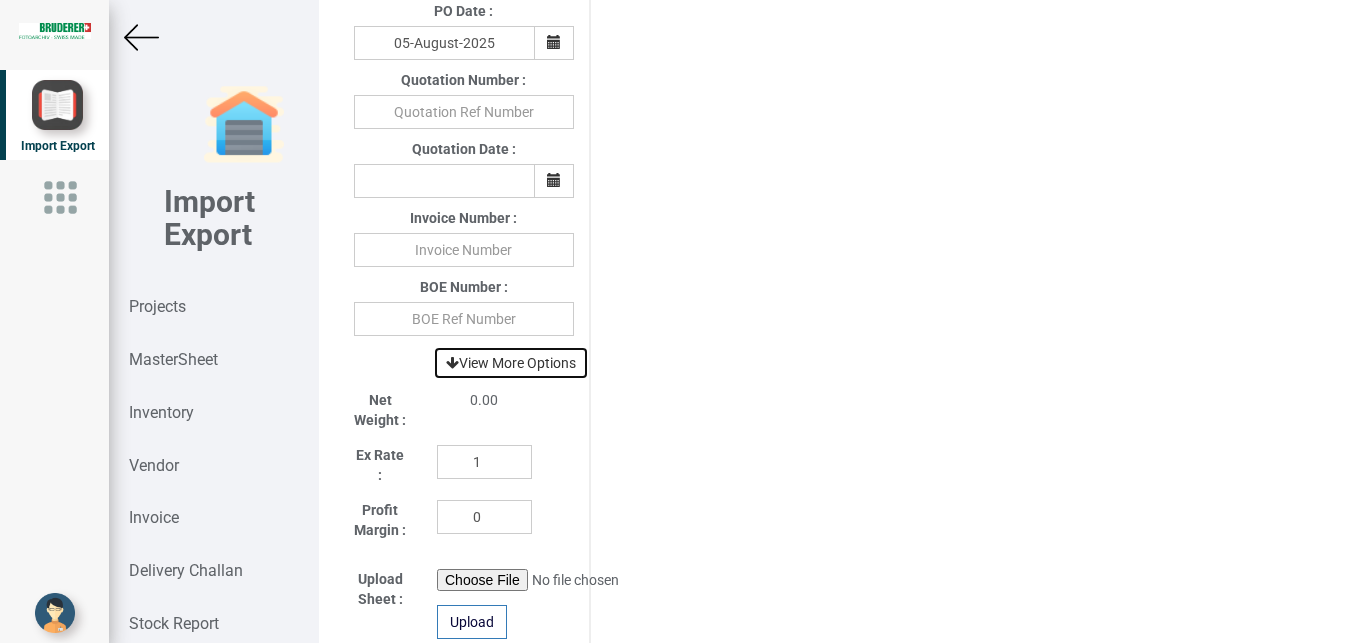 click on "View More Options" at bounding box center (511, 363) 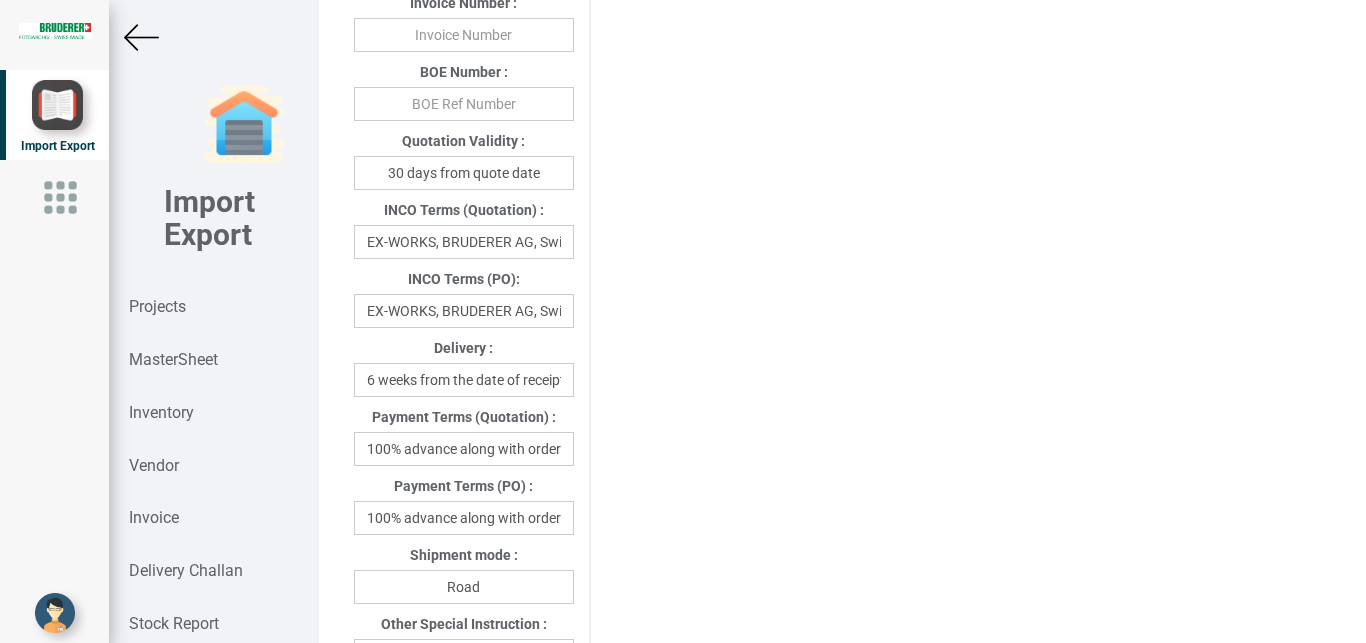 scroll, scrollTop: 1073, scrollLeft: 0, axis: vertical 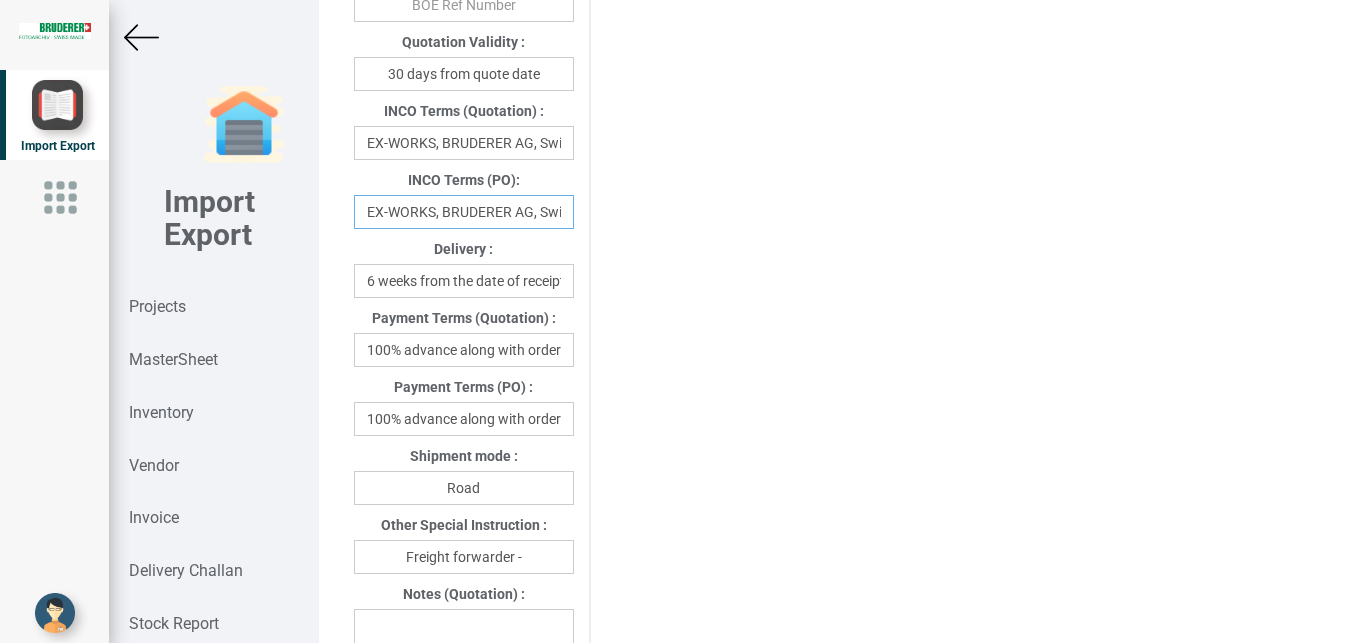 drag, startPoint x: 364, startPoint y: 209, endPoint x: 712, endPoint y: 219, distance: 348.14365 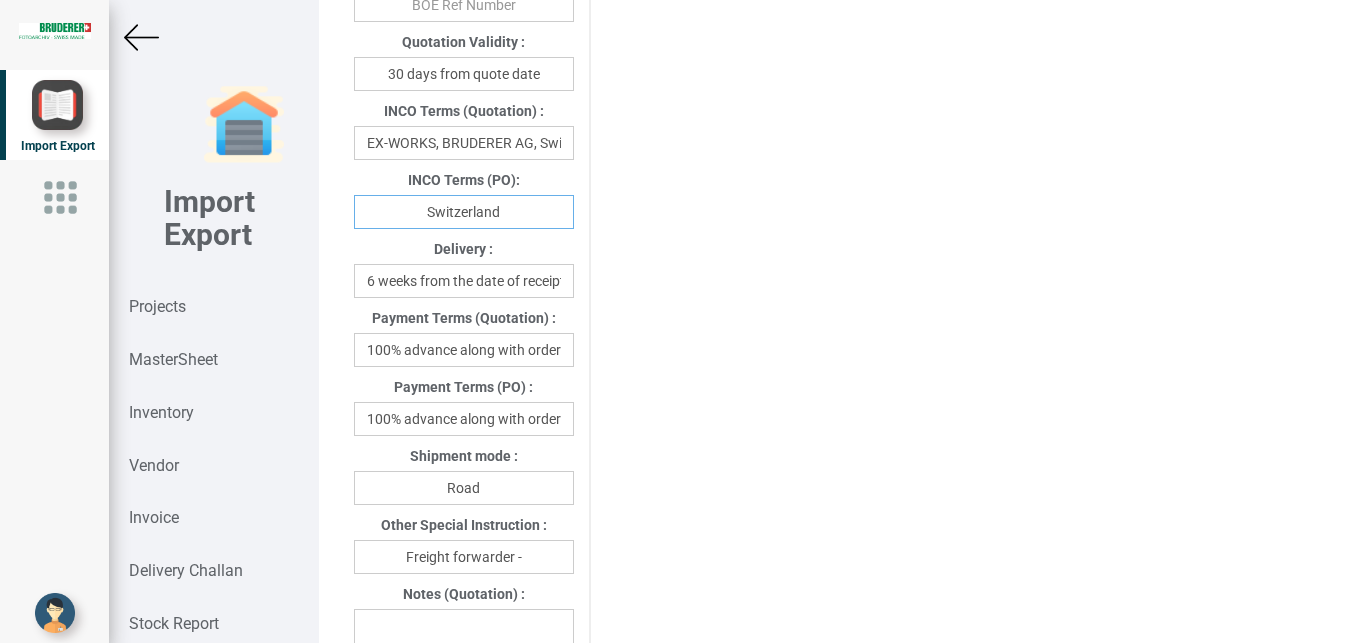 drag, startPoint x: 530, startPoint y: 209, endPoint x: 222, endPoint y: 246, distance: 310.21445 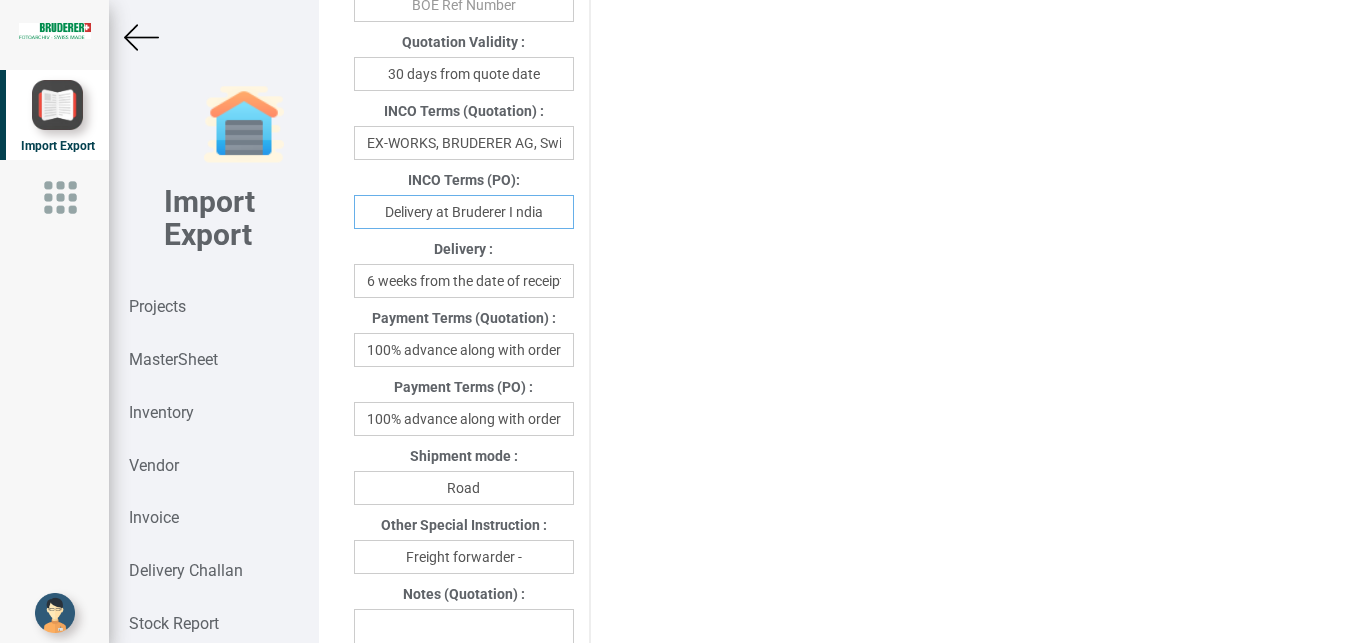 type on "Delivery at Bruderer I ndia" 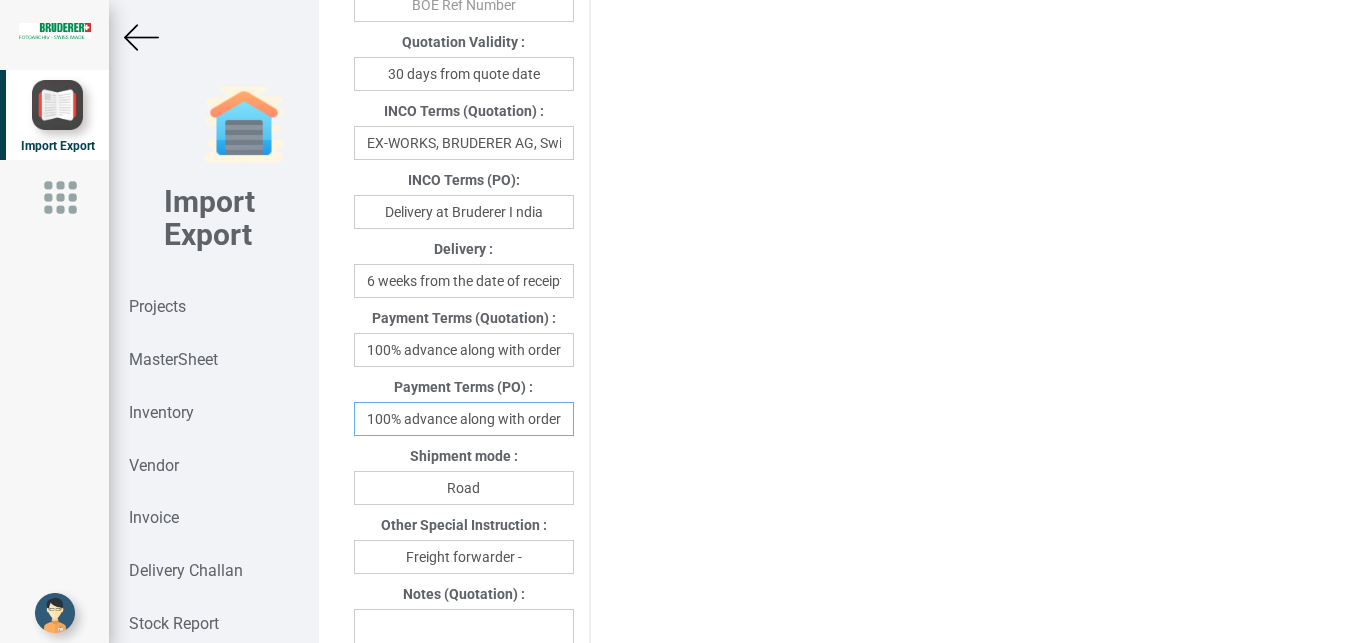 drag, startPoint x: 362, startPoint y: 417, endPoint x: 581, endPoint y: 420, distance: 219.02055 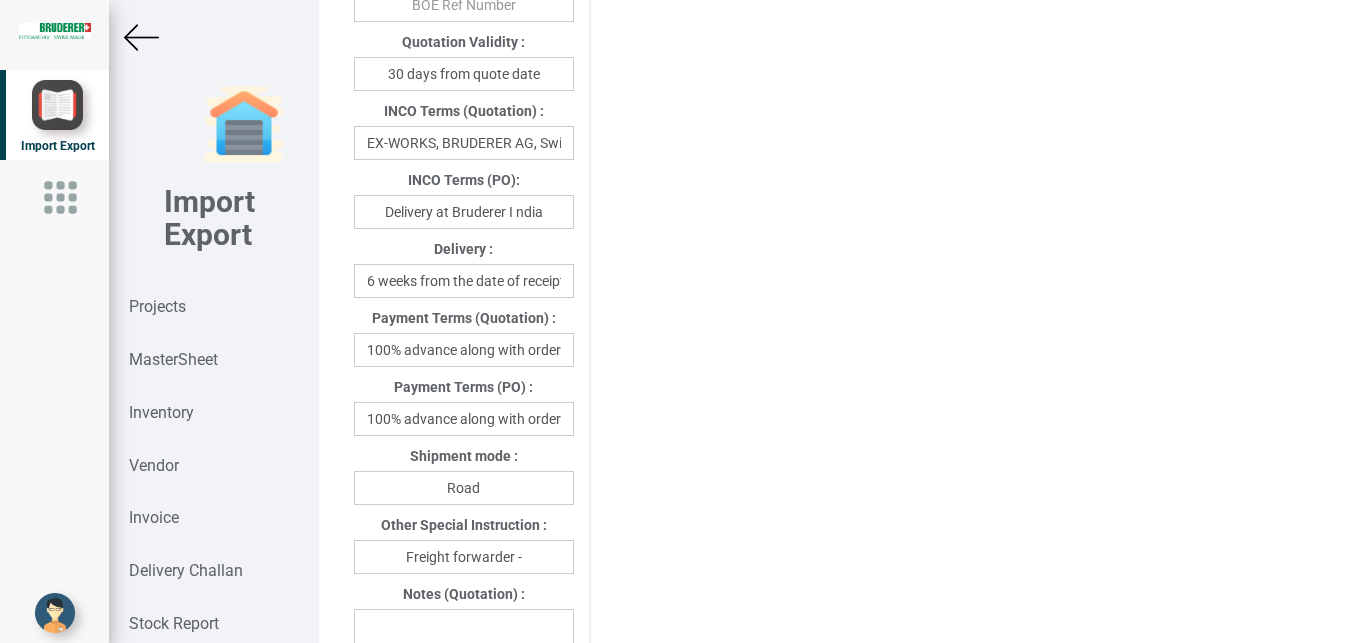 click on "Shipment mode :" at bounding box center [464, 458] 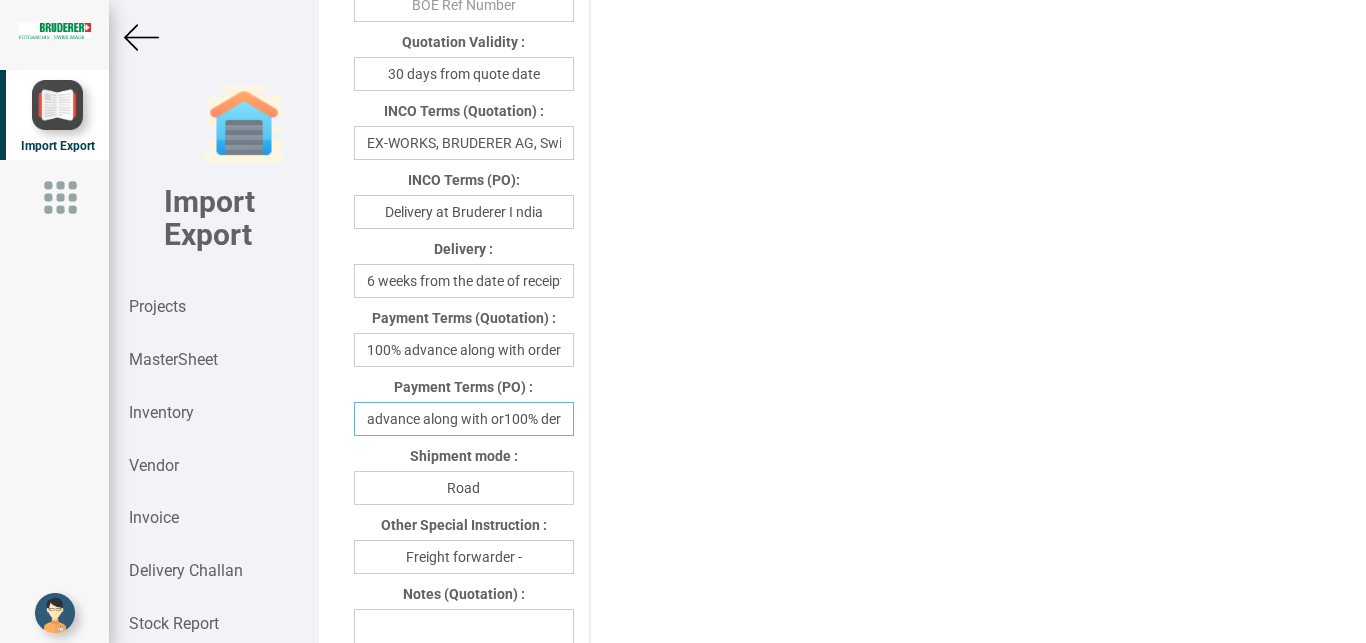 drag, startPoint x: 557, startPoint y: 417, endPoint x: 189, endPoint y: 455, distance: 369.95676 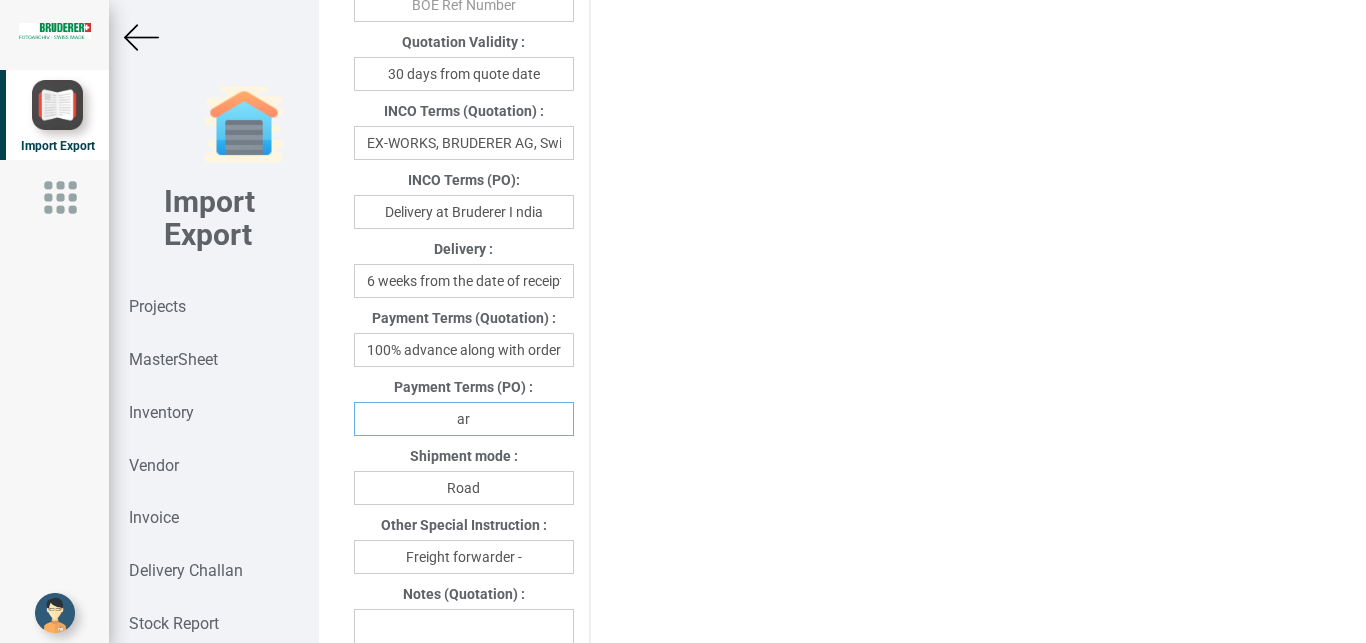 type on "r" 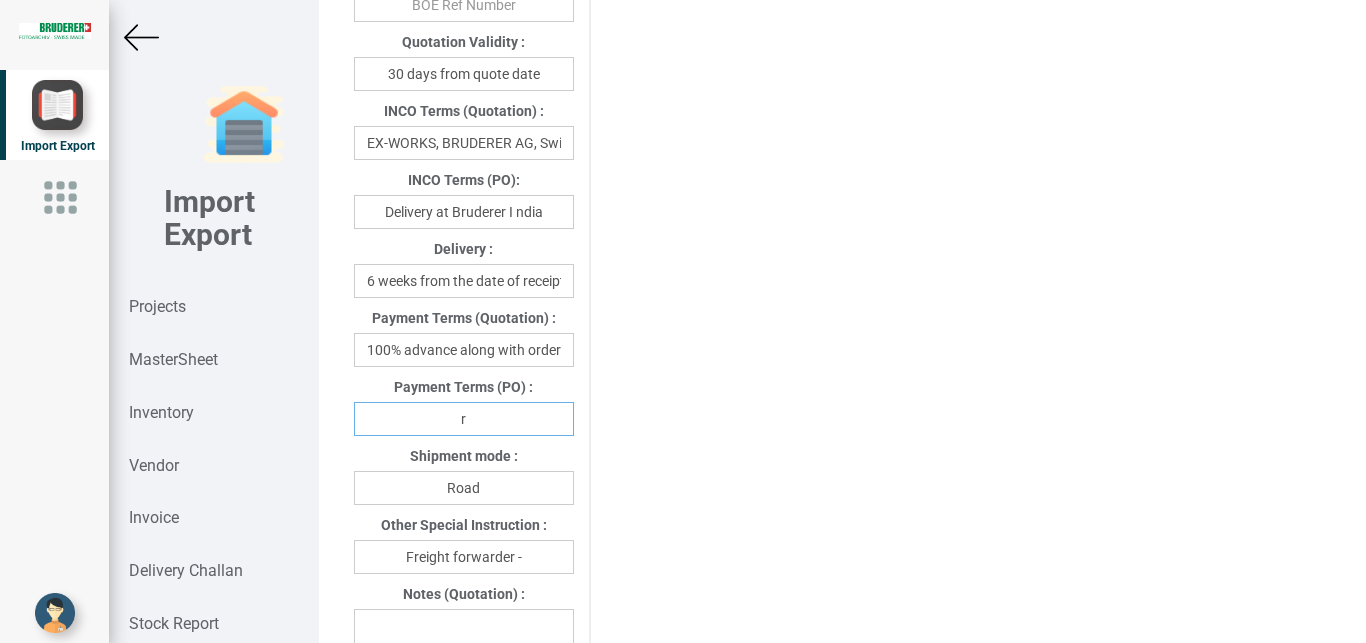 click on "r" at bounding box center (464, 419) 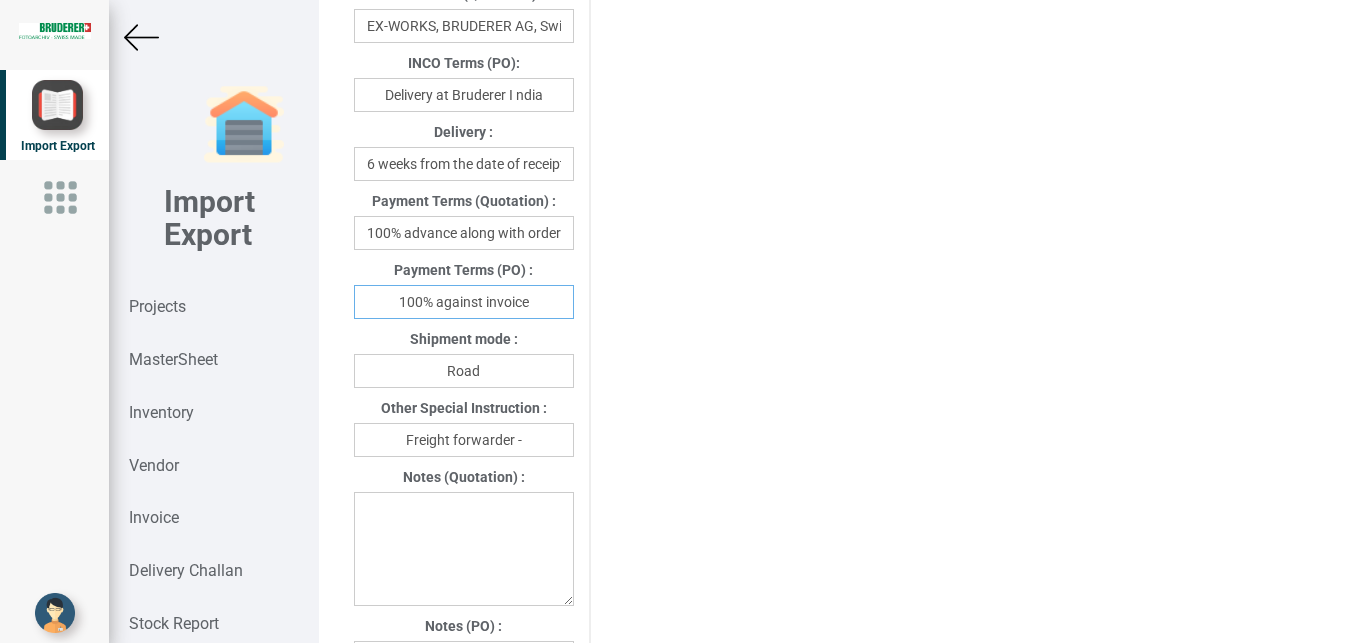scroll, scrollTop: 1200, scrollLeft: 0, axis: vertical 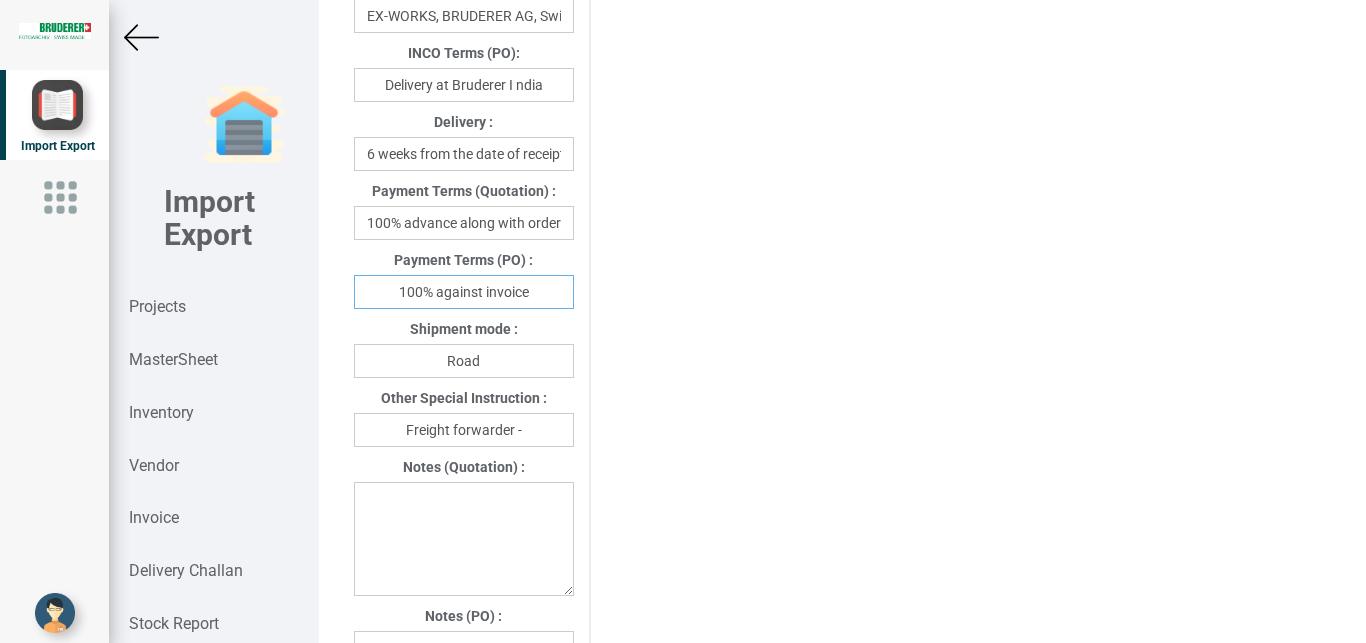 type on "100% against invoice" 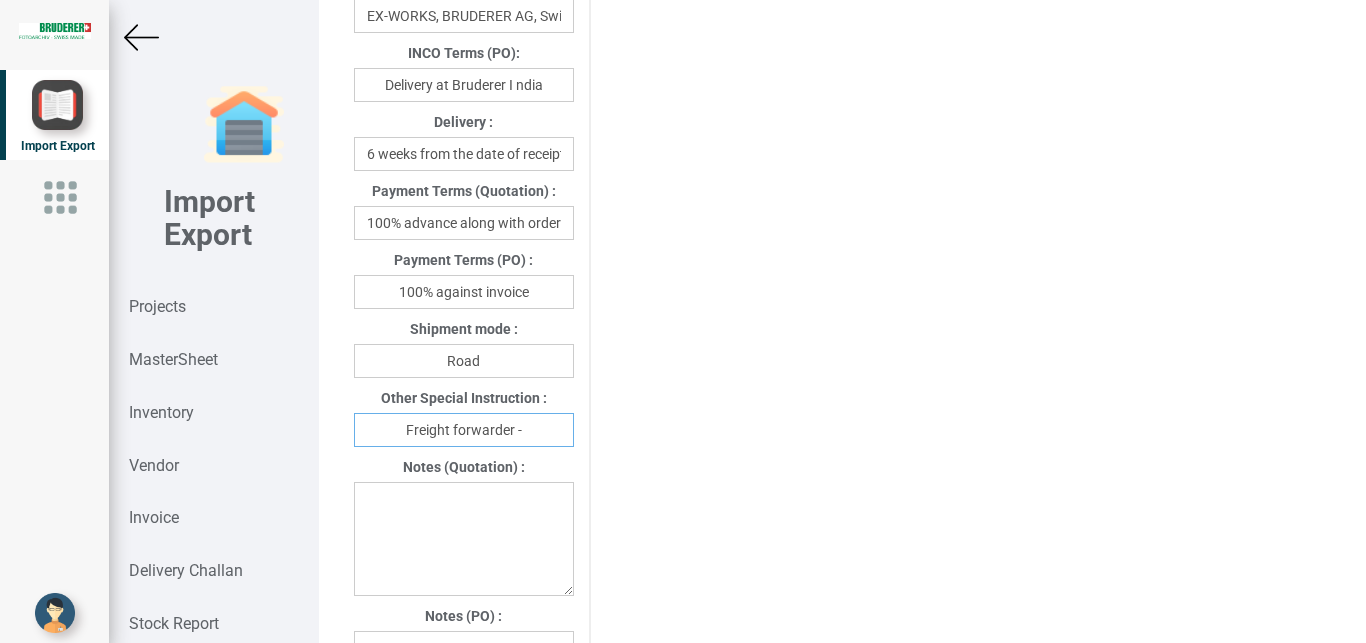 click on "Freight forwarder -" at bounding box center [464, 430] 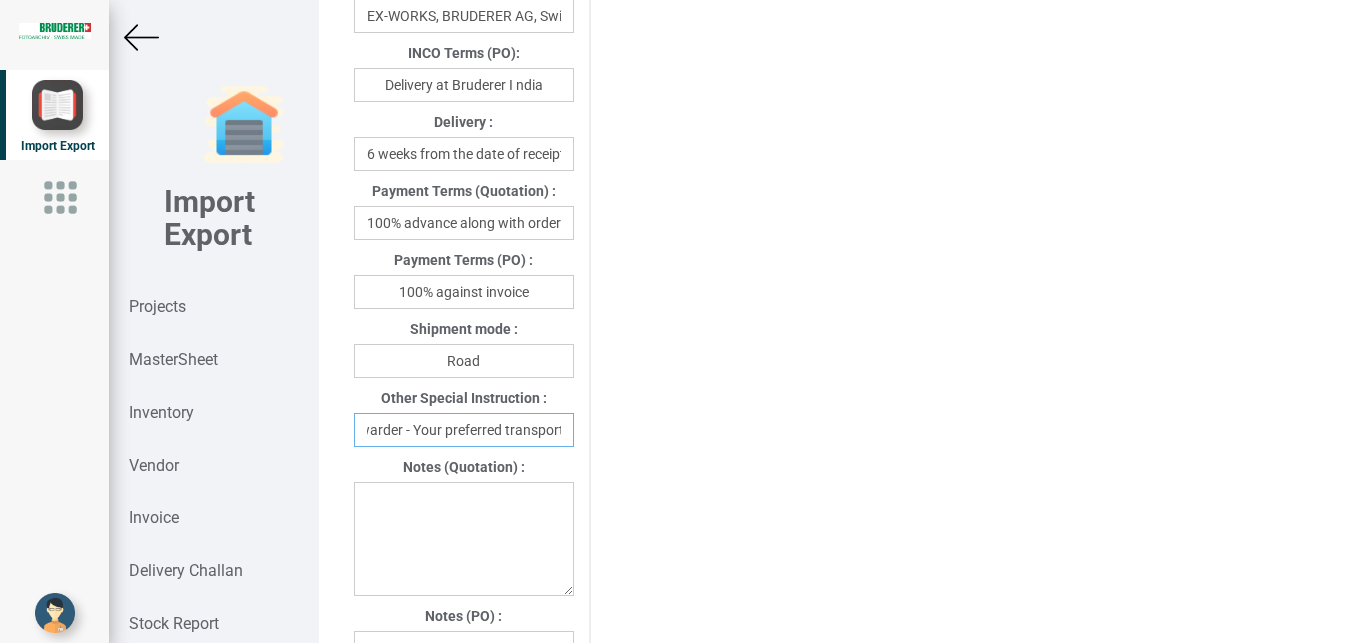 scroll, scrollTop: 0, scrollLeft: 78, axis: horizontal 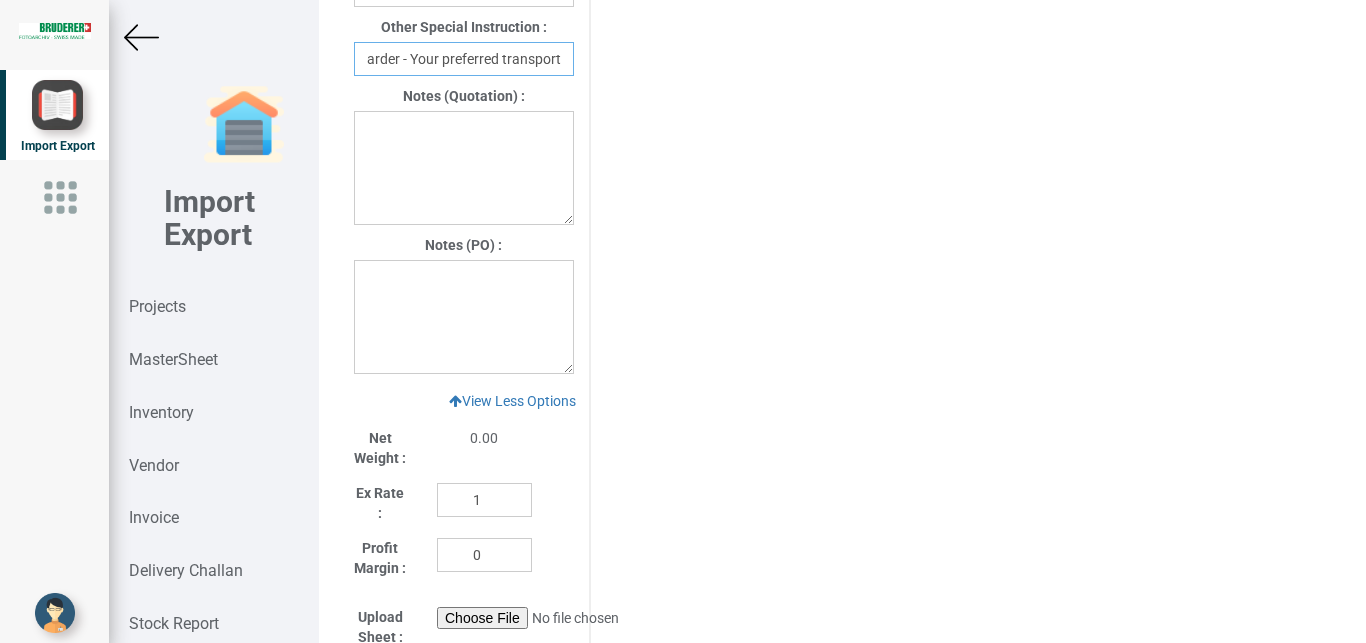 type on "Freight forwarder - Your preferred transport" 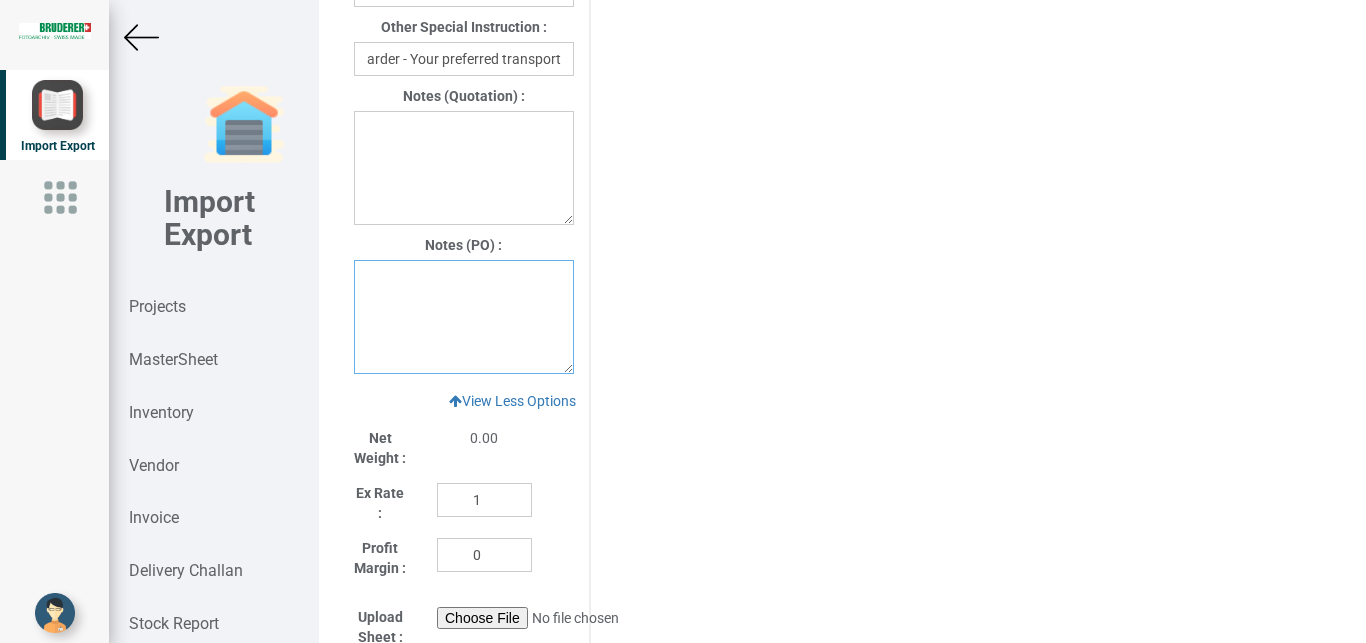 click at bounding box center [464, 317] 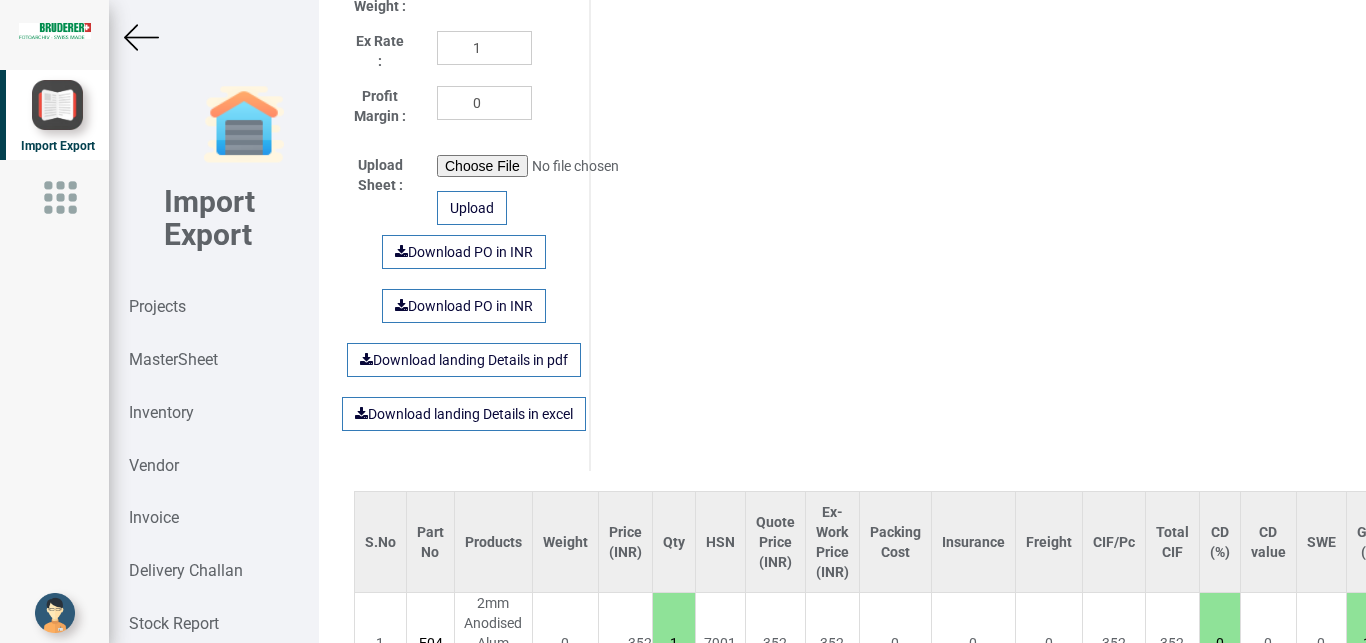 scroll, scrollTop: 2004, scrollLeft: 0, axis: vertical 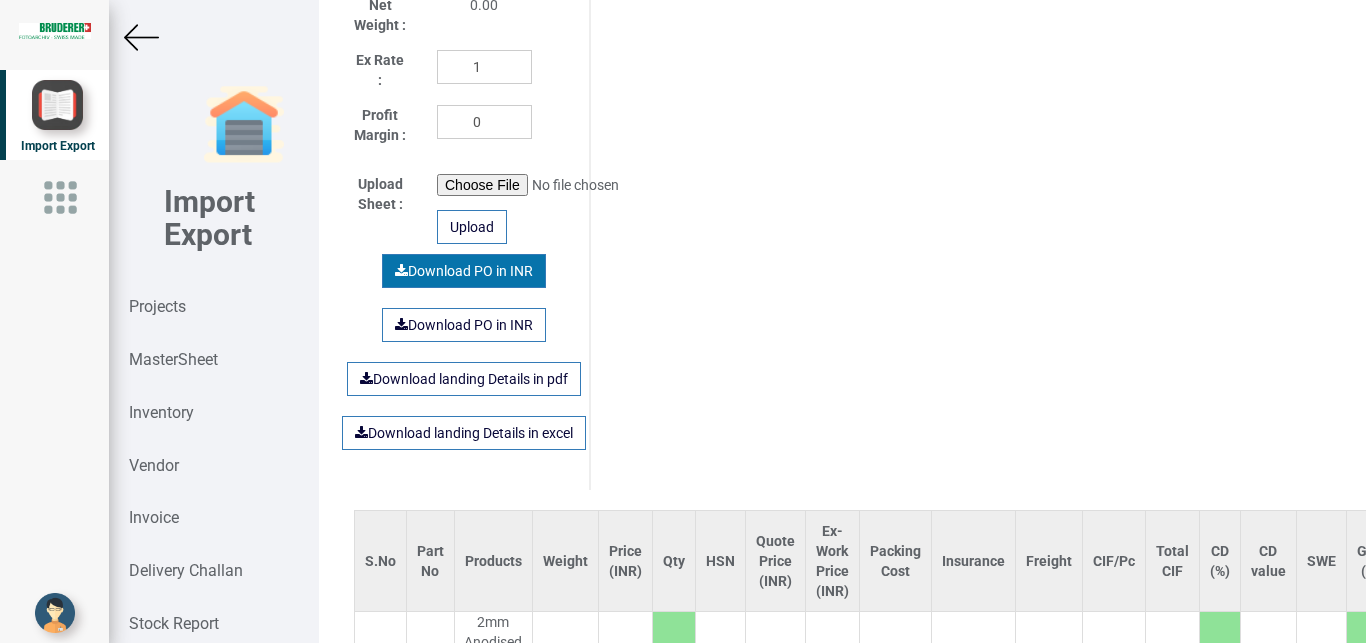 type on "1. GST : Extra as per actual" 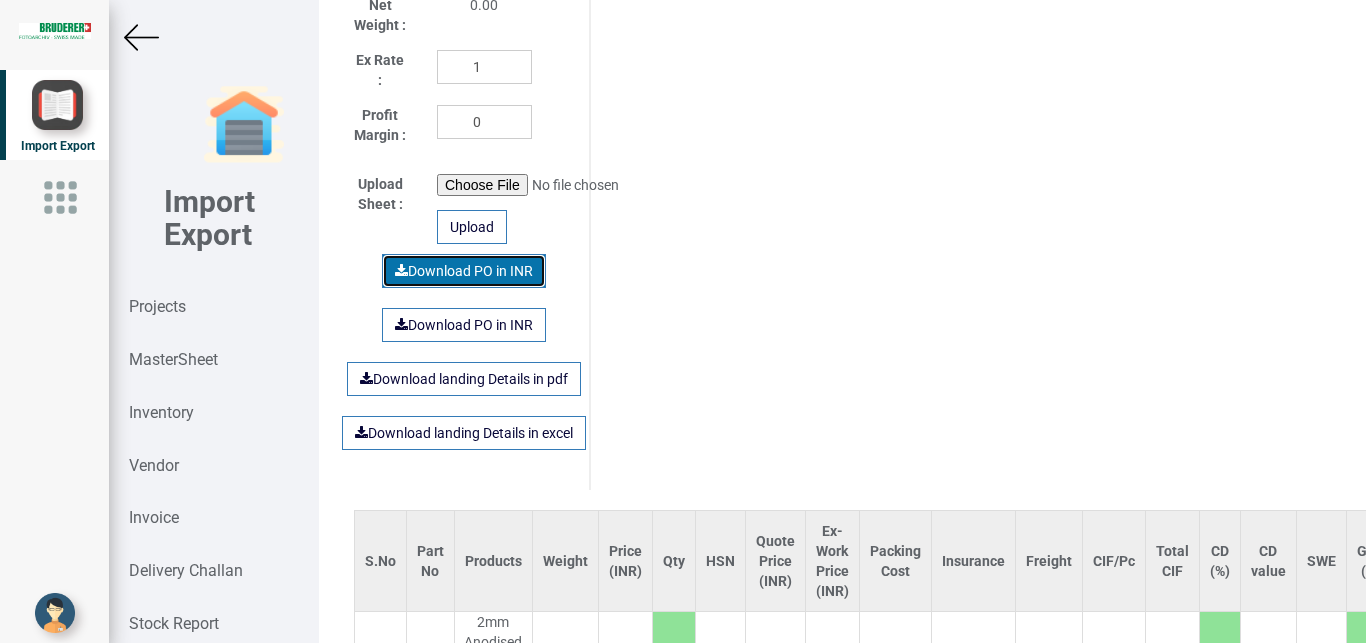click on "Download PO in INR" at bounding box center [464, 271] 